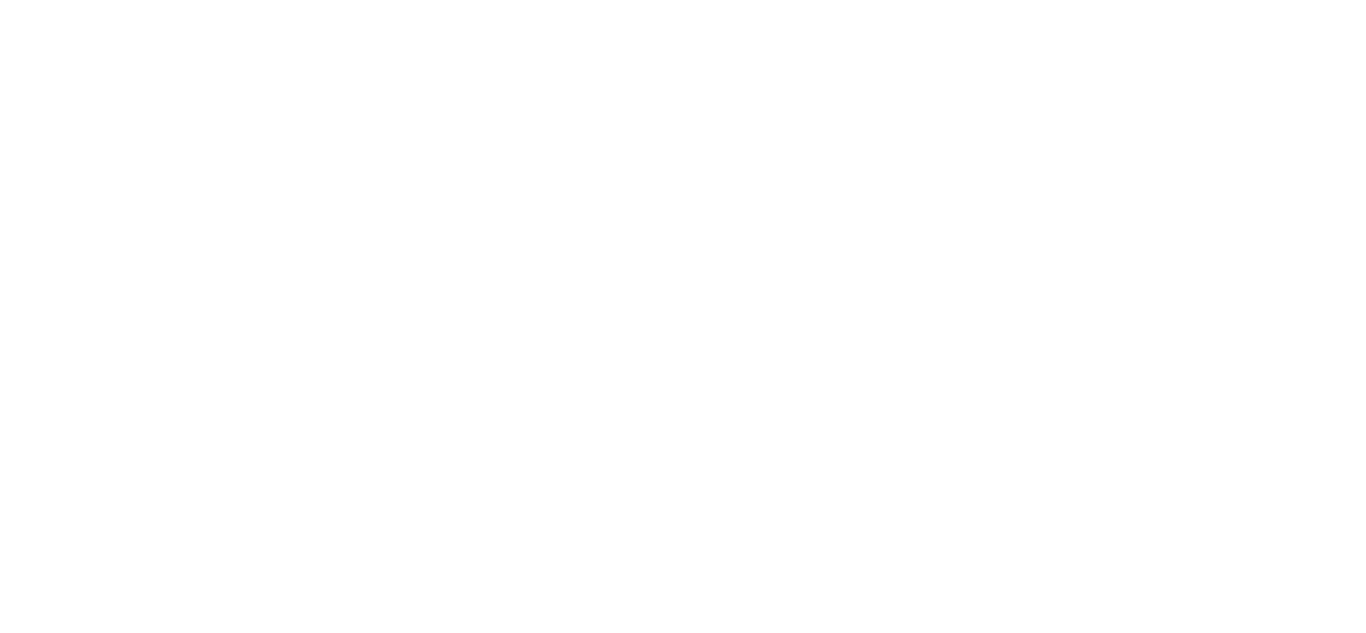scroll, scrollTop: 0, scrollLeft: 0, axis: both 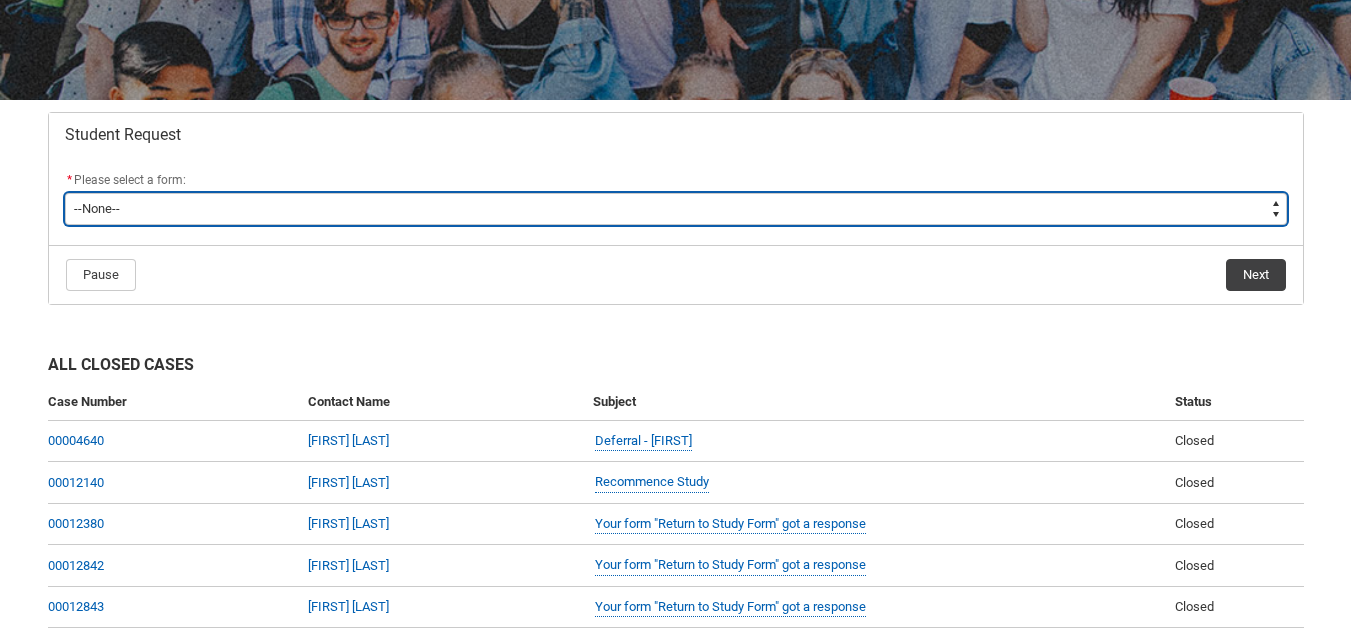 click on "--None-- Academic Transcript Application to Appeal Assignment Extension Change of Legal Name Course Credit / RPL Course Transfer Deferral / Leave of Absence Enrolment Variation Financial Hardship Program General Enquiry Grievance Reasonable Adjustment Return to Study Application Special Consideration Tuition Fee Refund Withdraw & Cancel Enrolment Information Release" at bounding box center (676, 209) 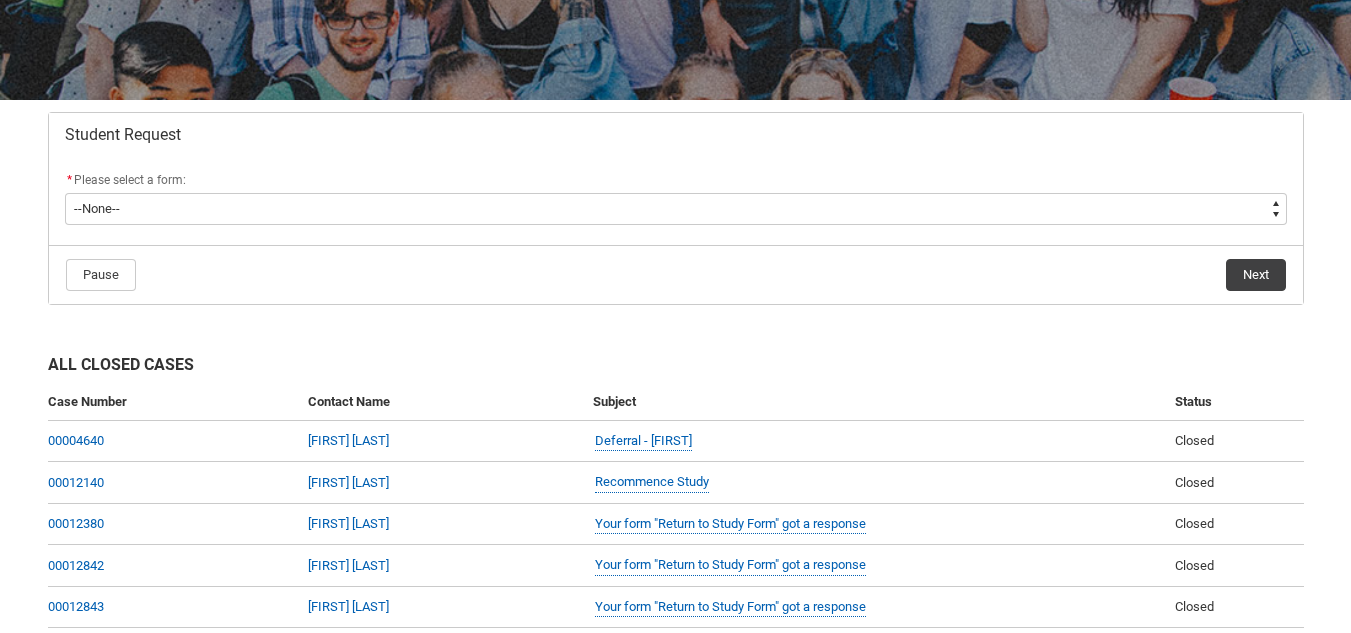 click on "Skip to Main Content Collarts Education Community Home New Enrolment Application More 0 Notifications Profile Log Out Student Request * Please select a form: *   --None-- Academic Transcript Application to Appeal Assignment Extension Change of Legal Name Course Credit / RPL Course Transfer Deferral / Leave of Absence Enrolment Variation Financial Hardship Program General Enquiry Grievance Reasonable Adjustment Return to Study Application Special Consideration Tuition Fee Refund Withdraw & Cancel Enrolment Information Release Pause Next All Closed Cases Case Number Contact Name Subject Status 00004640 [FIRST] [LAST] Deferral - [FIRST] Closed 00012140 [FIRST] [LAST] Recommence Study Closed 00012380 [FIRST] [LAST] Your form "Return to Study Form" got a response Closed 00012842 [FIRST] [LAST] Your form "Return to Study Form" got a response Closed 00012843 [FIRST] [LAST] Your form "Return to Study Form" got a response Closed 00016655 [FIRST] [LAST] Extension on assignments - [FIRST] Closed Closed" at bounding box center (675, 354) 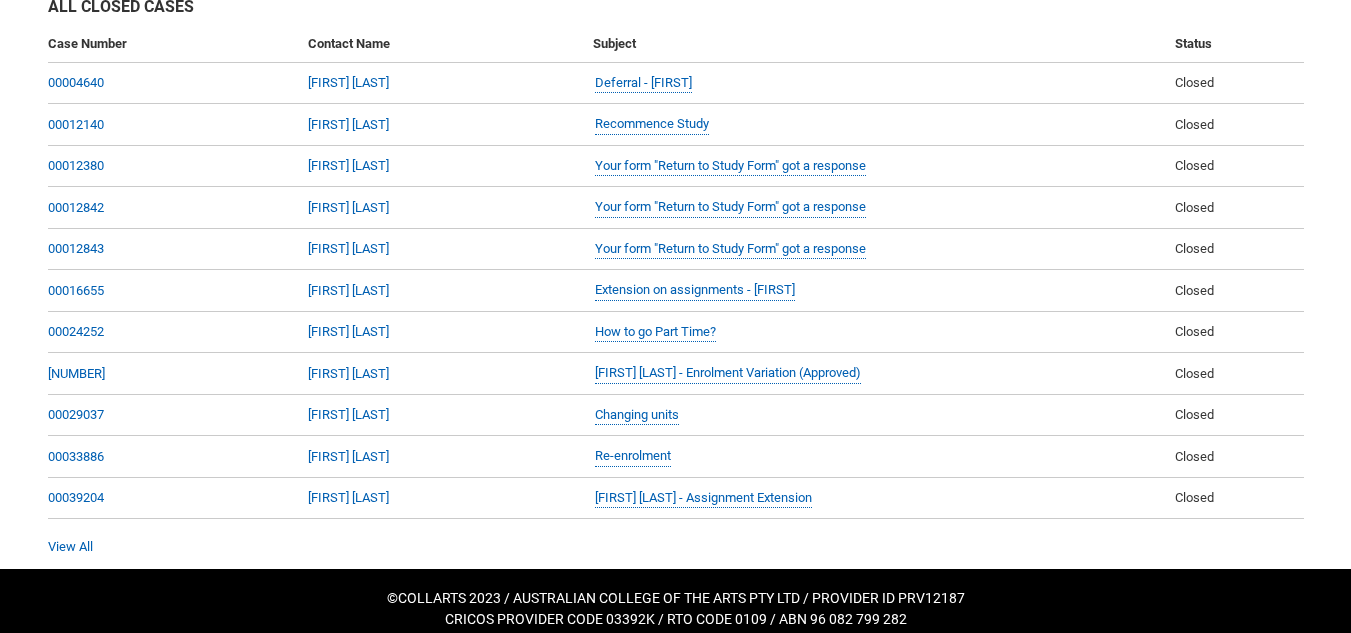scroll, scrollTop: 675, scrollLeft: 0, axis: vertical 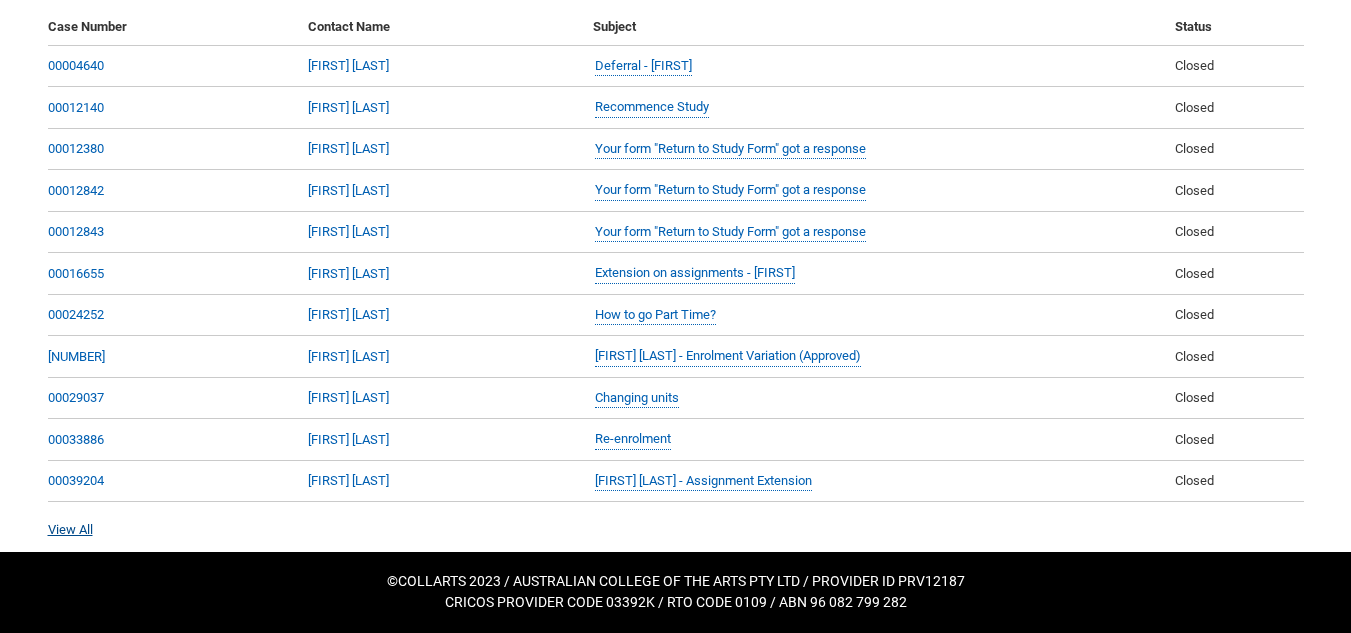 click on "View All" at bounding box center (70, 529) 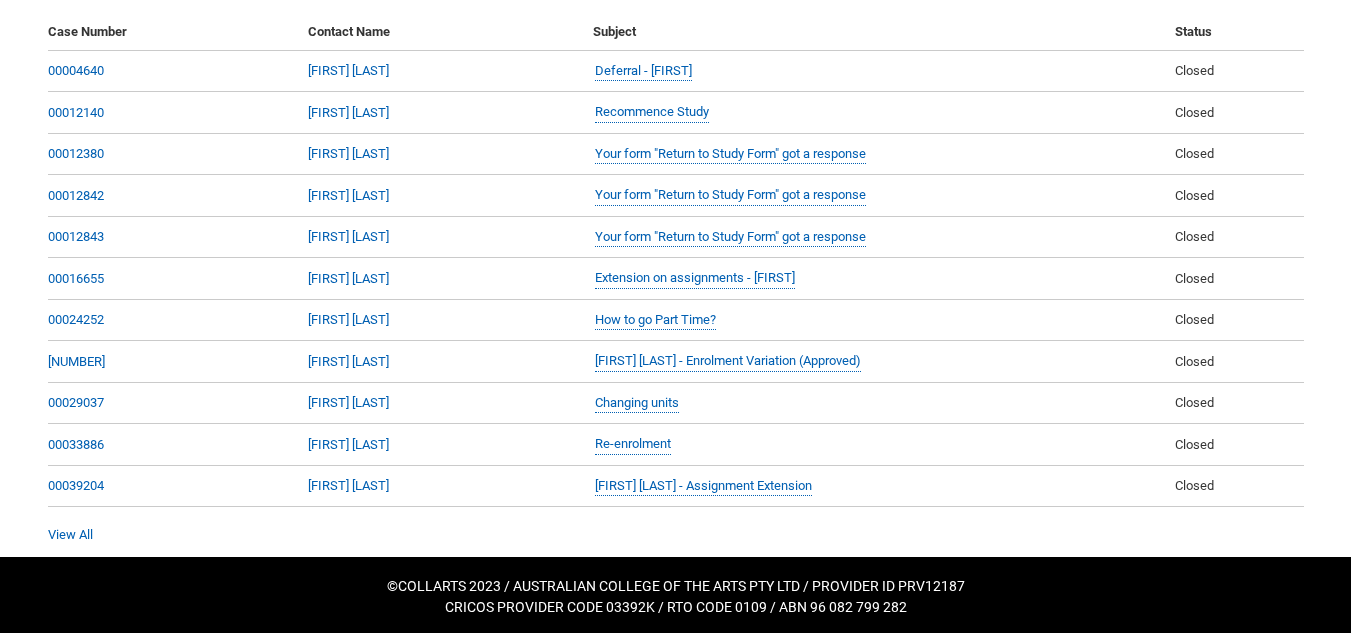 scroll, scrollTop: 675, scrollLeft: 0, axis: vertical 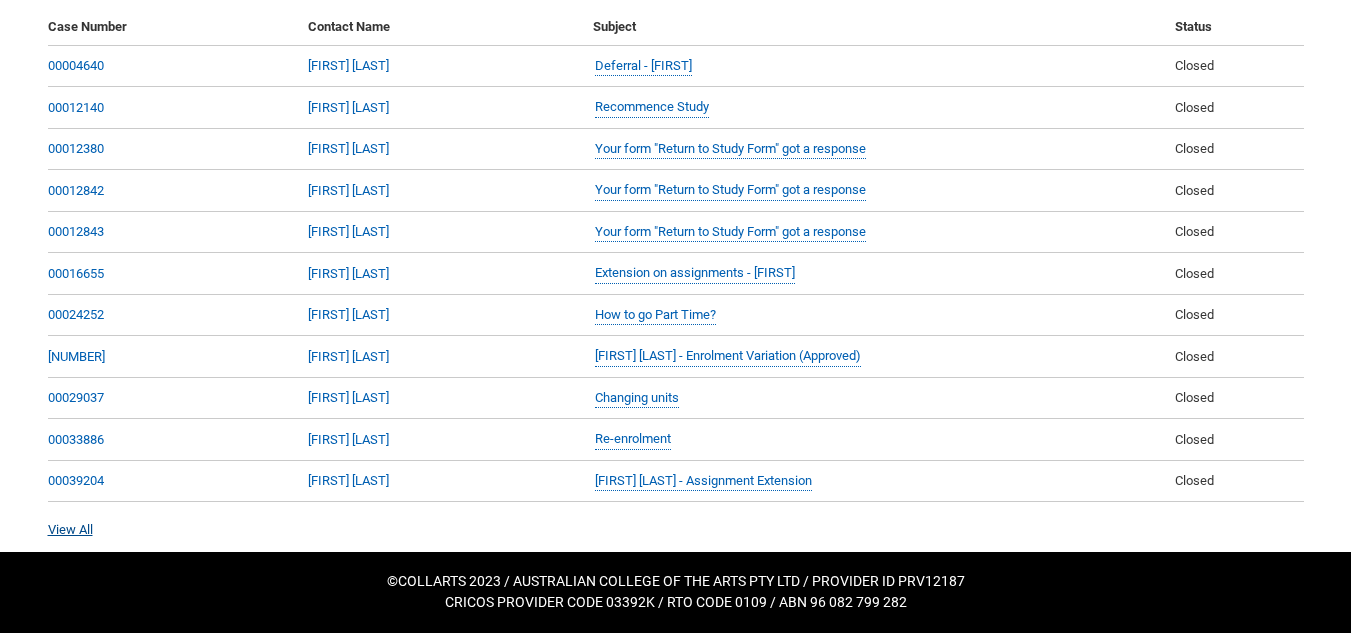 click on "View All" at bounding box center (70, 529) 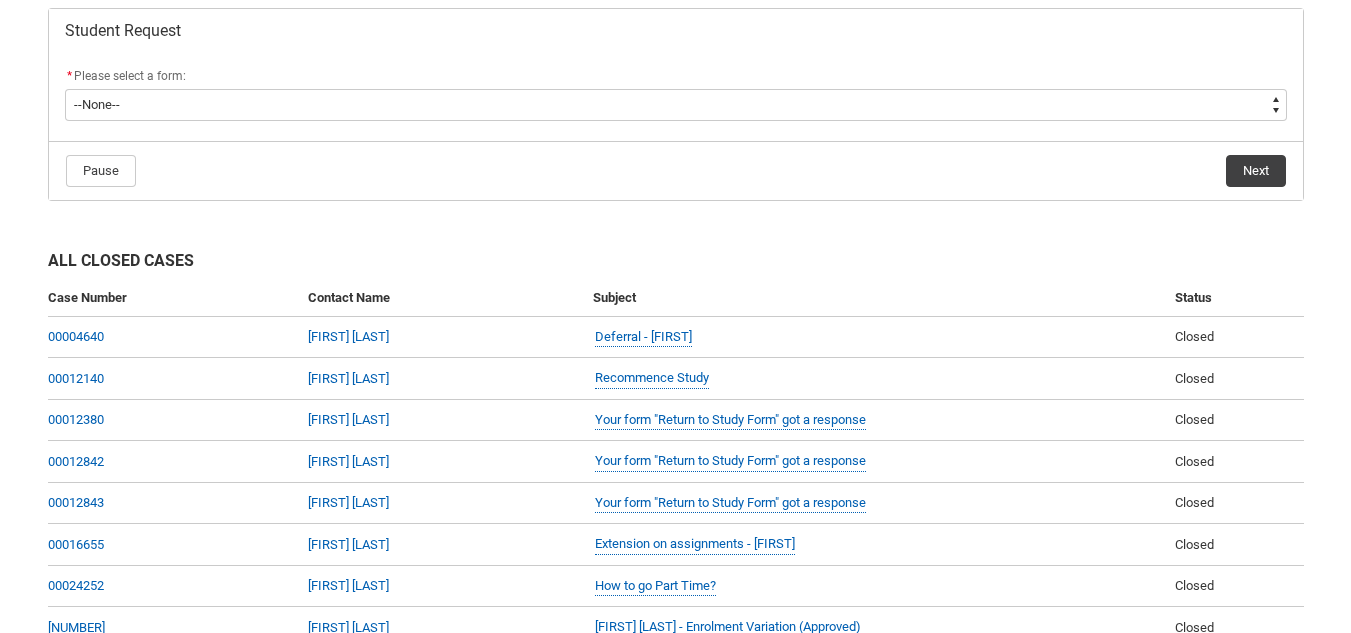 scroll, scrollTop: 675, scrollLeft: 0, axis: vertical 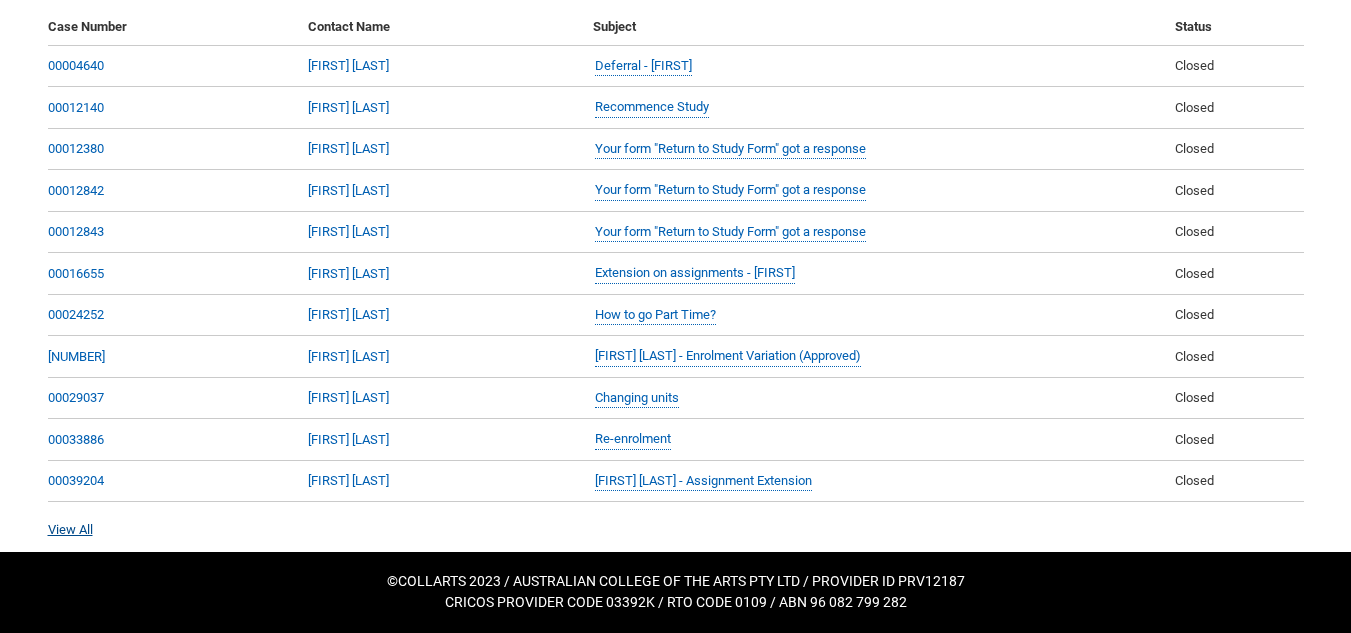 click on "View All" at bounding box center (70, 529) 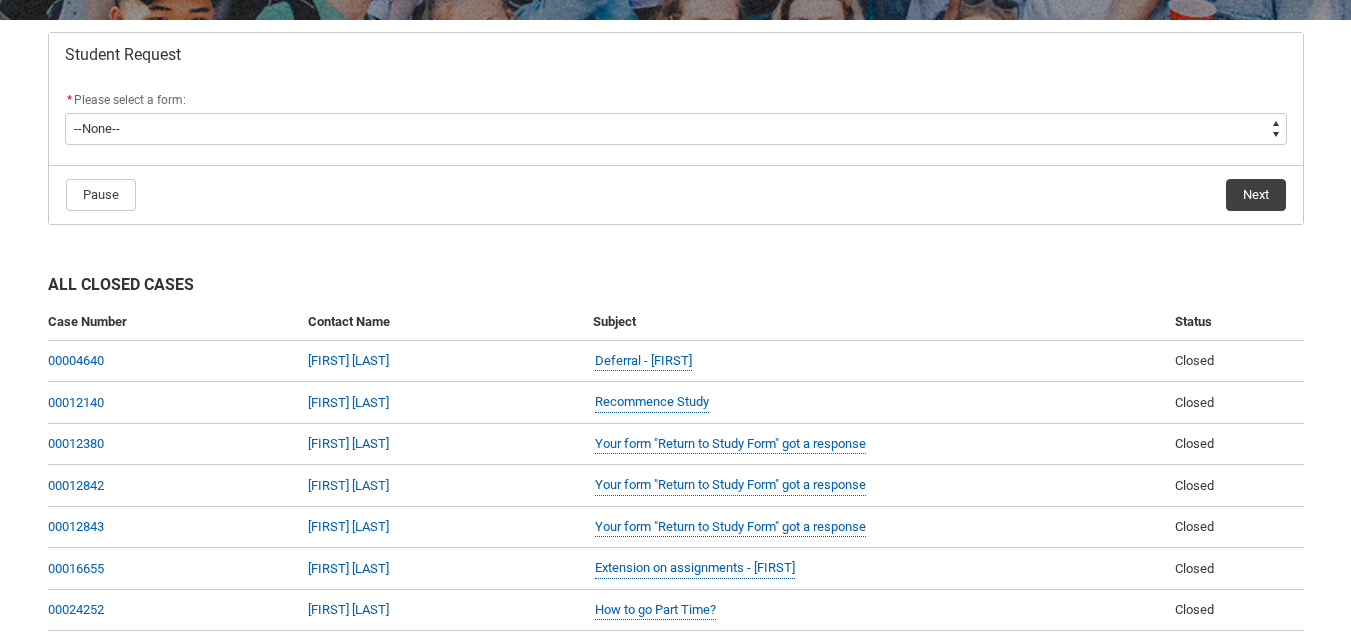 scroll, scrollTop: 200, scrollLeft: 0, axis: vertical 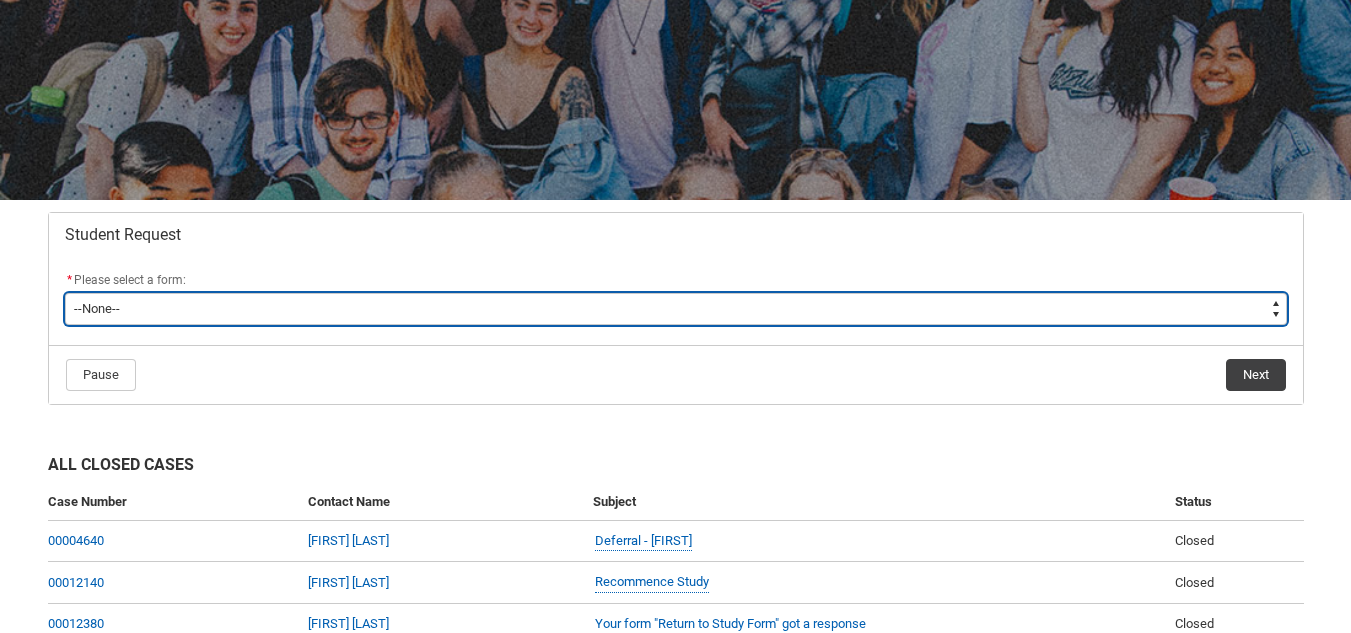 click on "--None-- Academic Transcript Application to Appeal Assignment Extension Change of Legal Name Course Credit / RPL Course Transfer Deferral / Leave of Absence Enrolment Variation Financial Hardship Program General Enquiry Grievance Reasonable Adjustment Return to Study Application Special Consideration Tuition Fee Refund Withdraw & Cancel Enrolment Information Release" at bounding box center (676, 309) 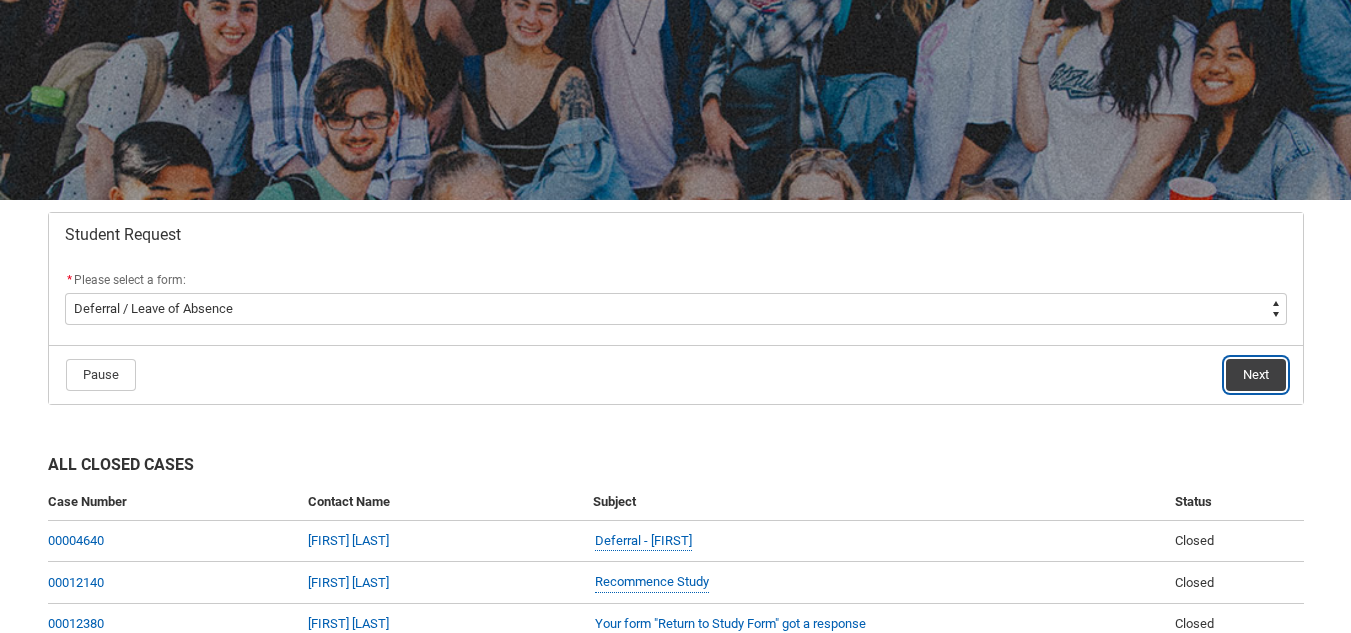 click on "Next" 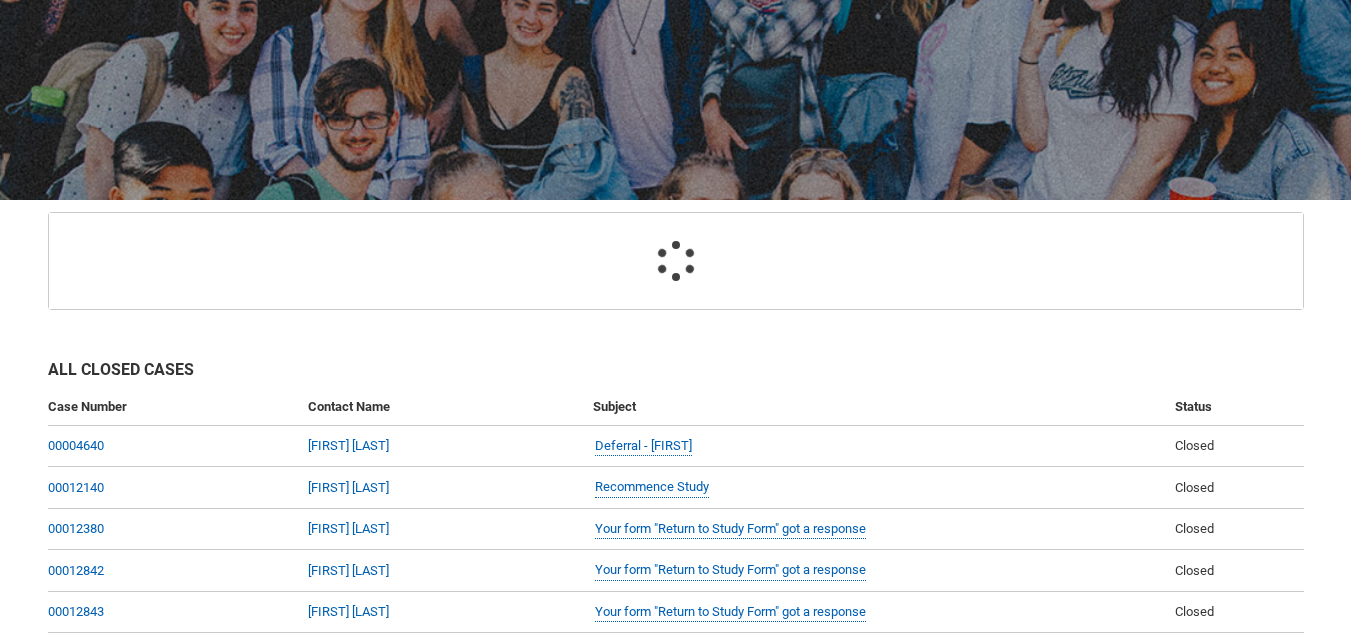 scroll, scrollTop: 213, scrollLeft: 0, axis: vertical 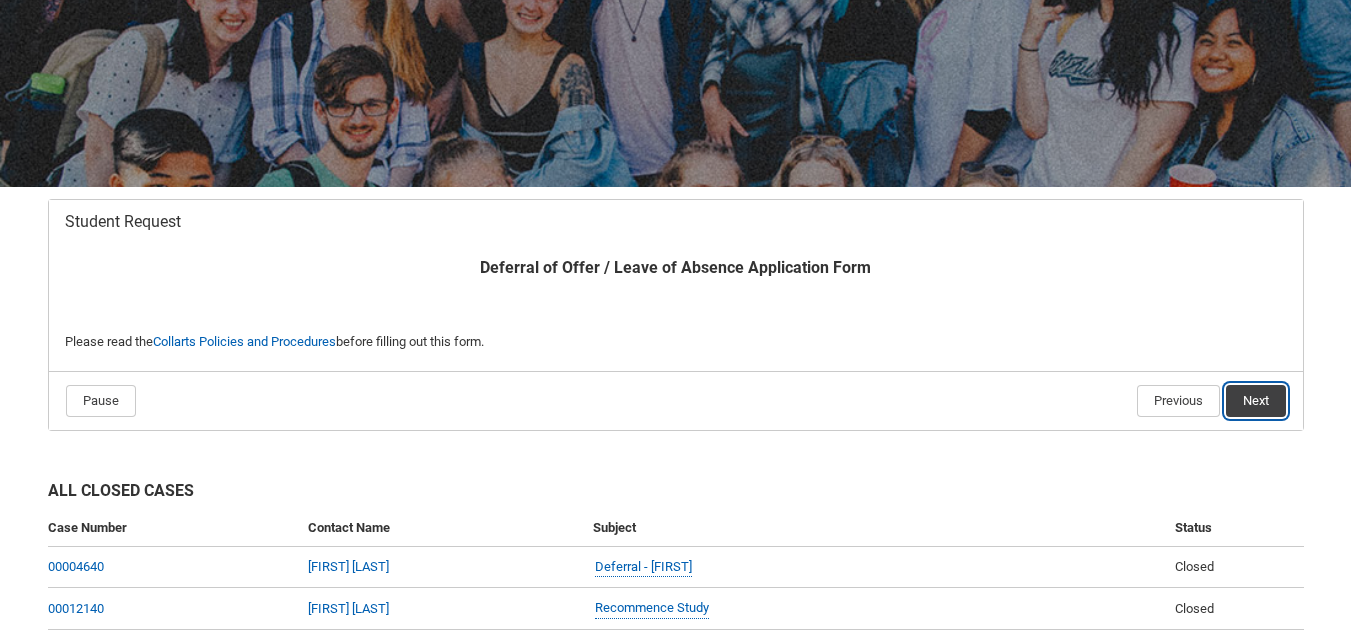click on "Next" 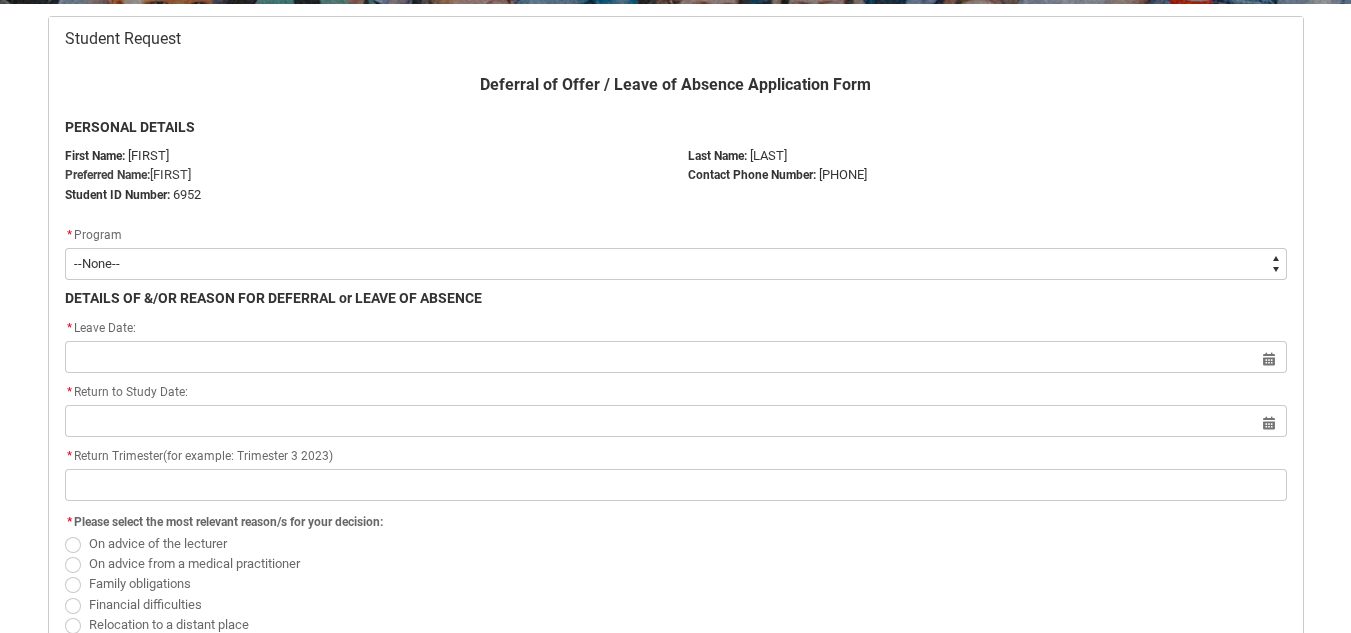 scroll, scrollTop: 413, scrollLeft: 0, axis: vertical 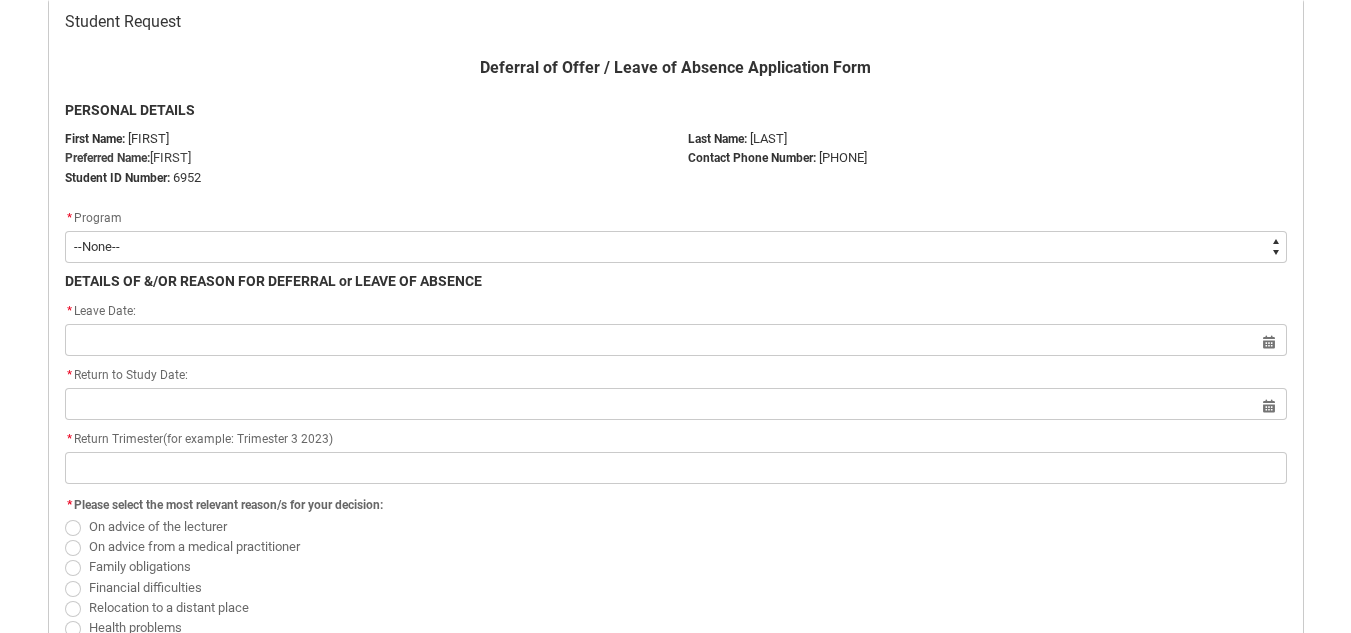 click on "--None-- Bachelor of Design (Fashion & Sustainability)" at bounding box center [676, 247] 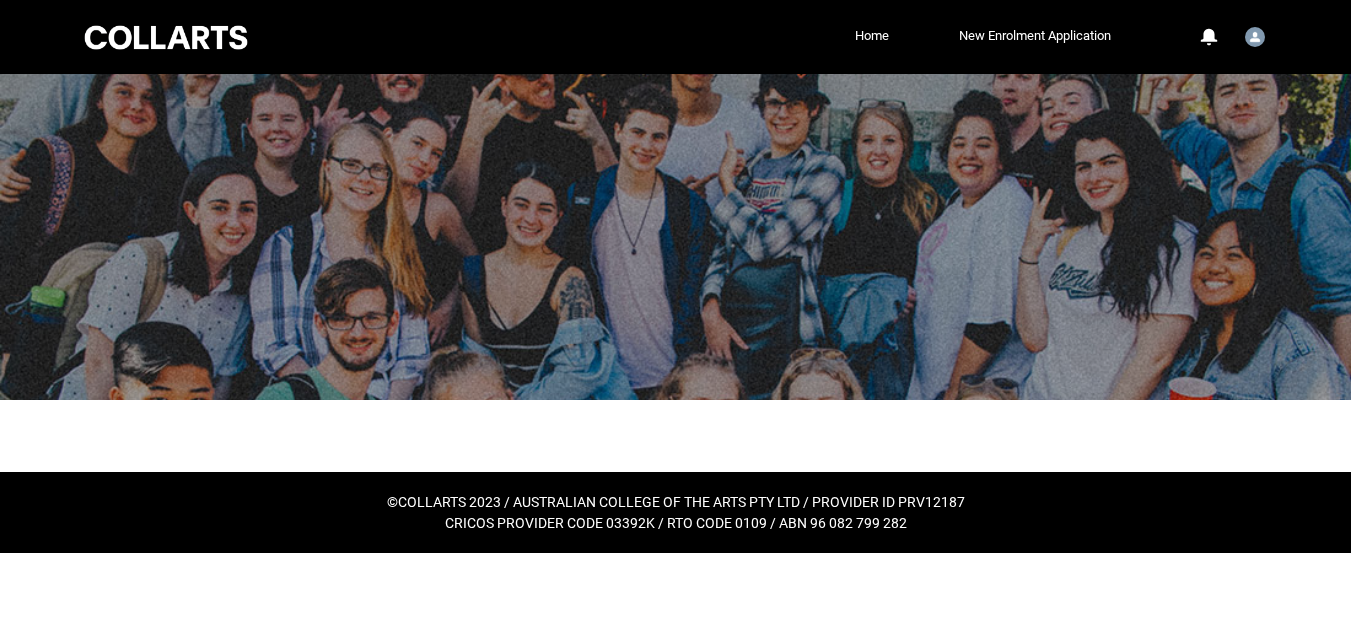 scroll, scrollTop: 0, scrollLeft: 0, axis: both 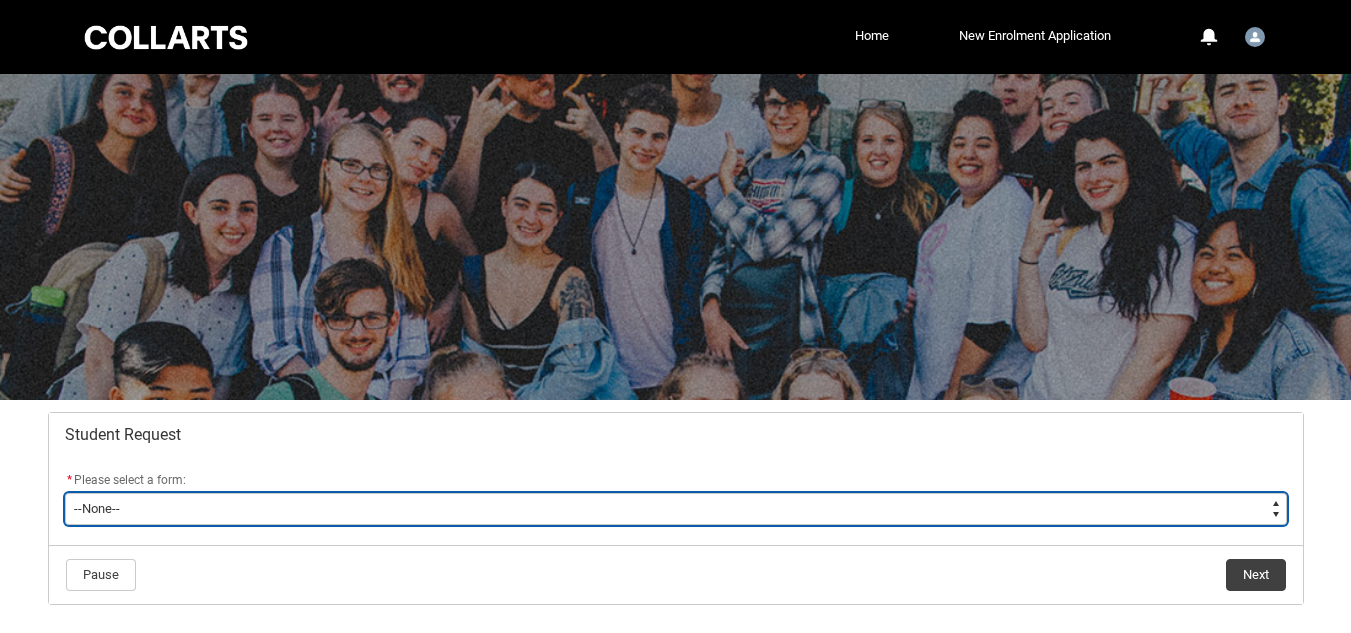 click on "--None-- Academic Transcript Application to Appeal Assignment Extension Change of Legal Name Course Credit / RPL Course Transfer Deferral / Leave of Absence Enrolment Variation Financial Hardship Program General Enquiry Grievance Reasonable Adjustment Return to Study Application Special Consideration Tuition Fee Refund Withdraw & Cancel Enrolment Information Release" at bounding box center (676, 509) 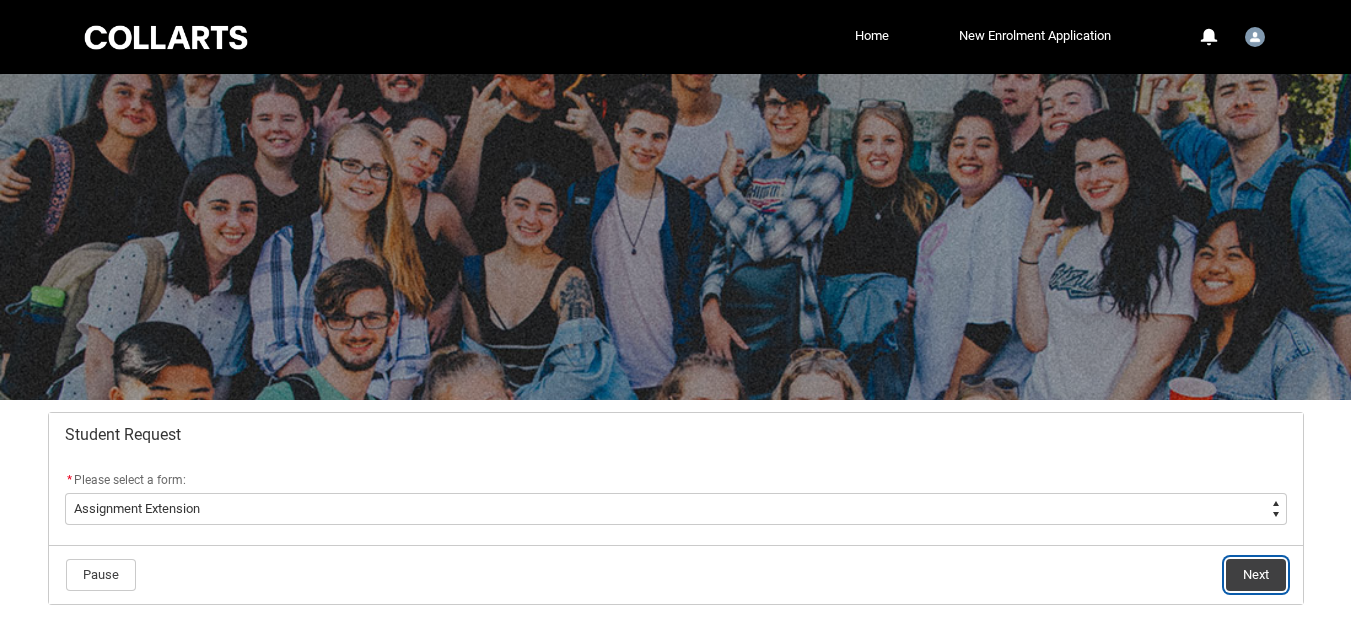 click on "Next" 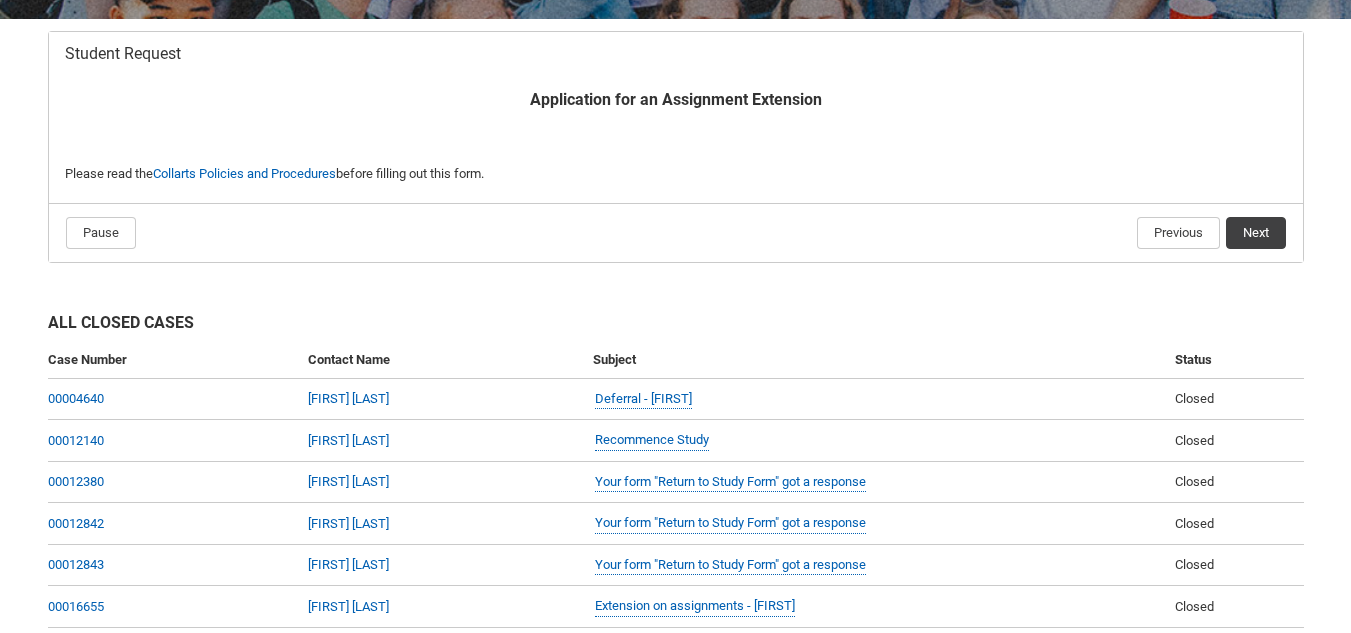 scroll, scrollTop: 260, scrollLeft: 0, axis: vertical 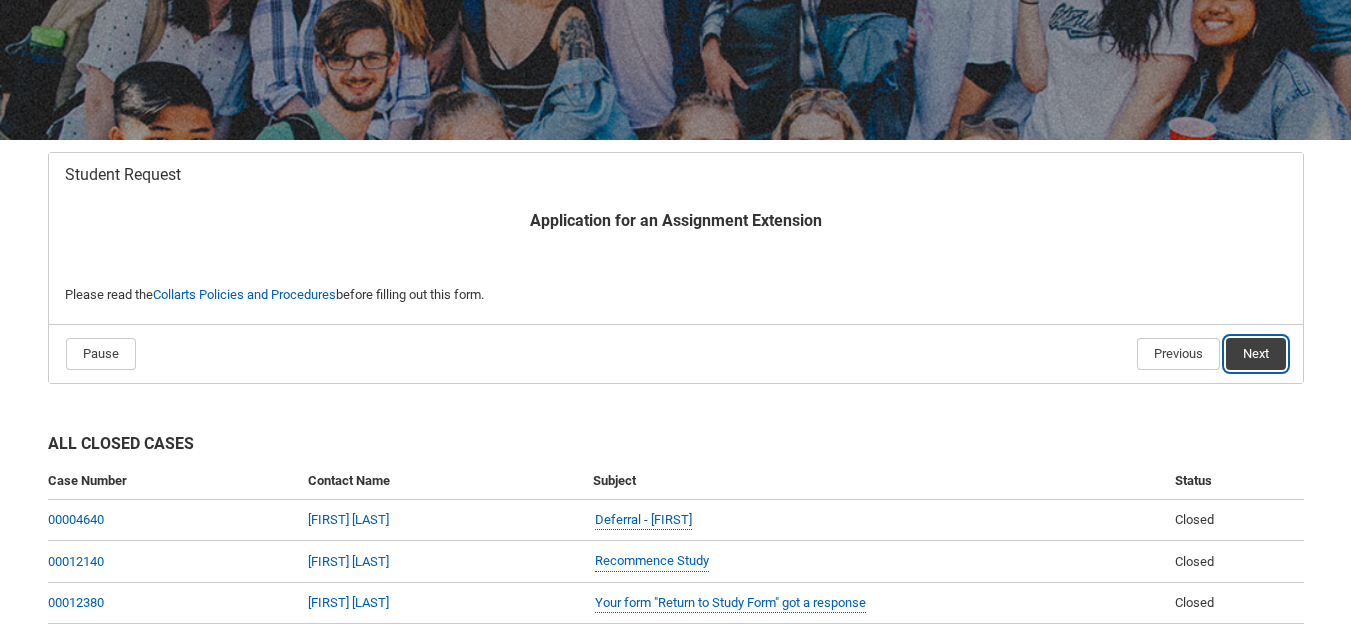 click on "Next" 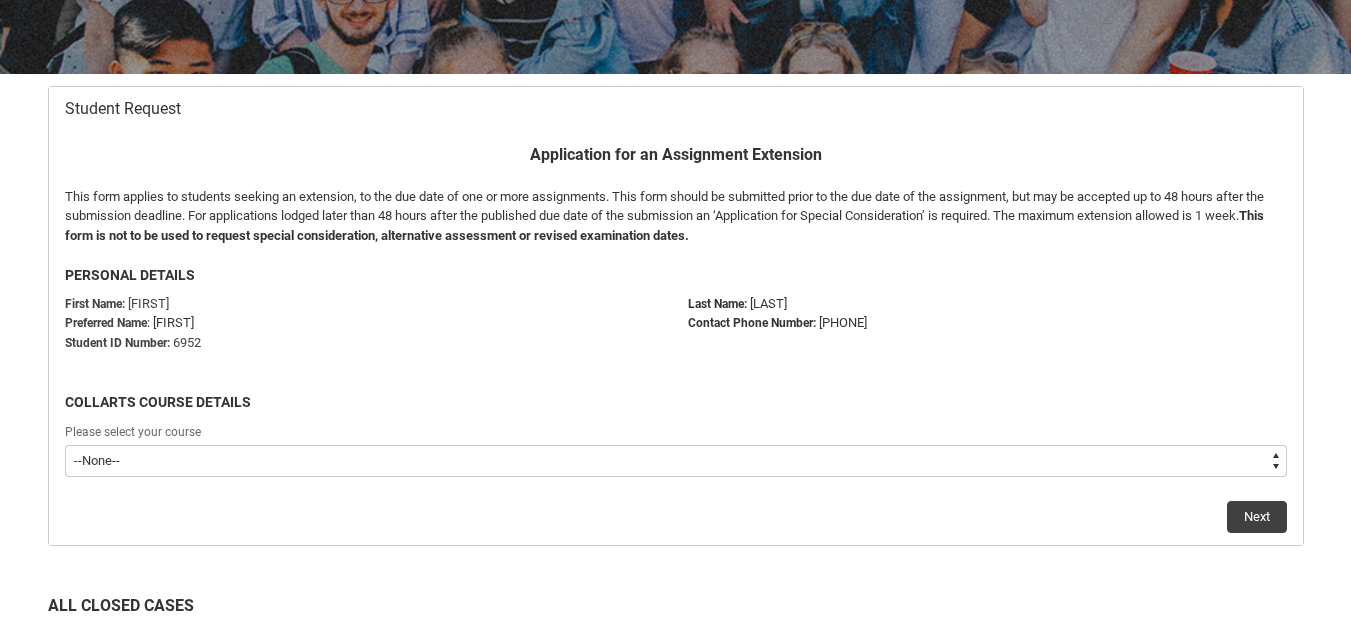 scroll, scrollTop: 313, scrollLeft: 0, axis: vertical 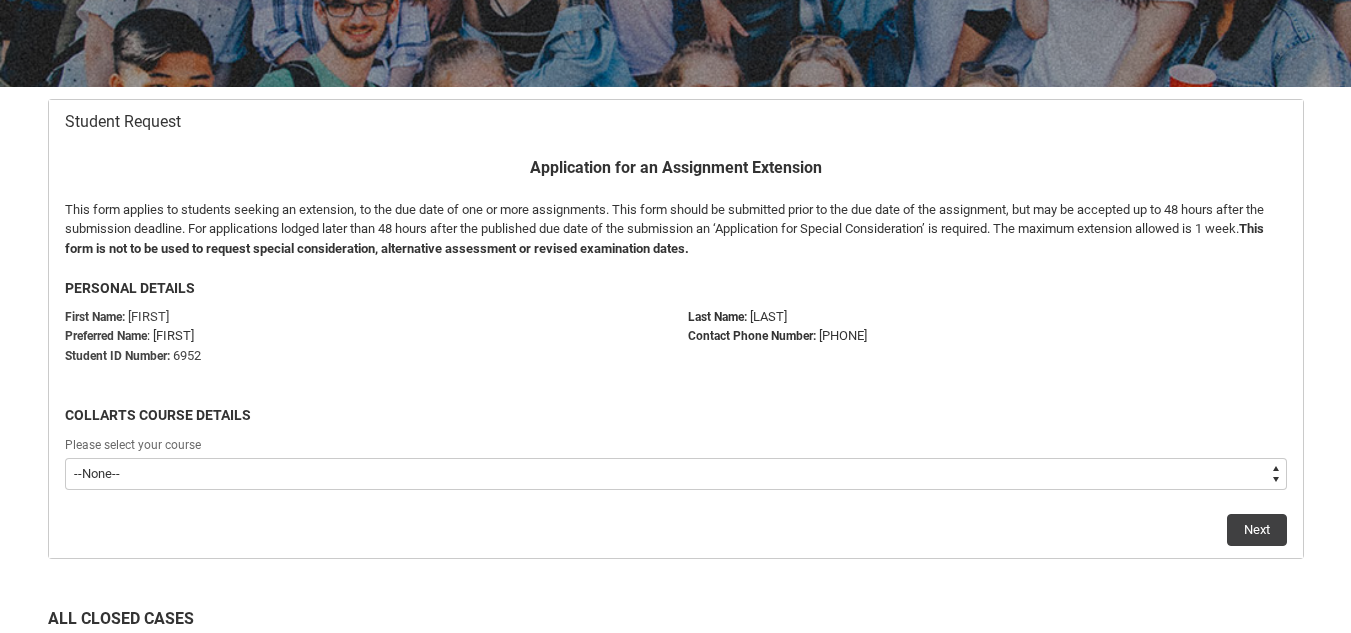 click on "--None-- Bachelor of Design (Fashion & Sustainability)" at bounding box center [676, 474] 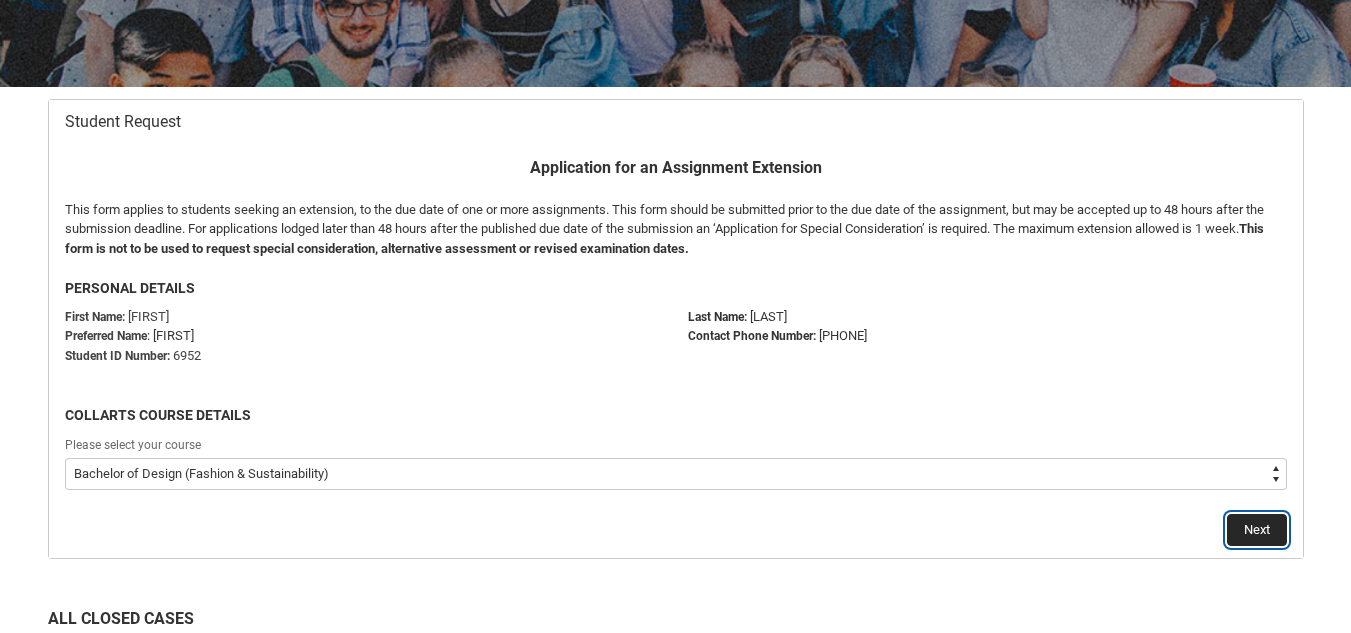 click on "Next" 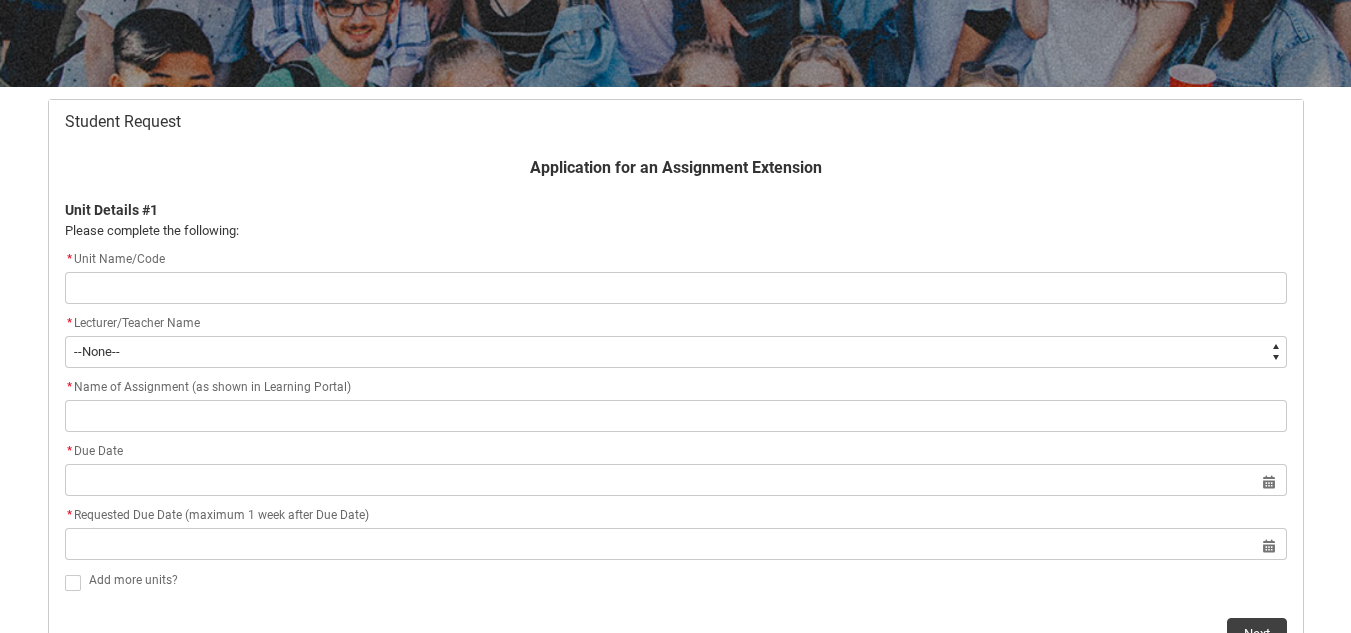 scroll, scrollTop: 213, scrollLeft: 0, axis: vertical 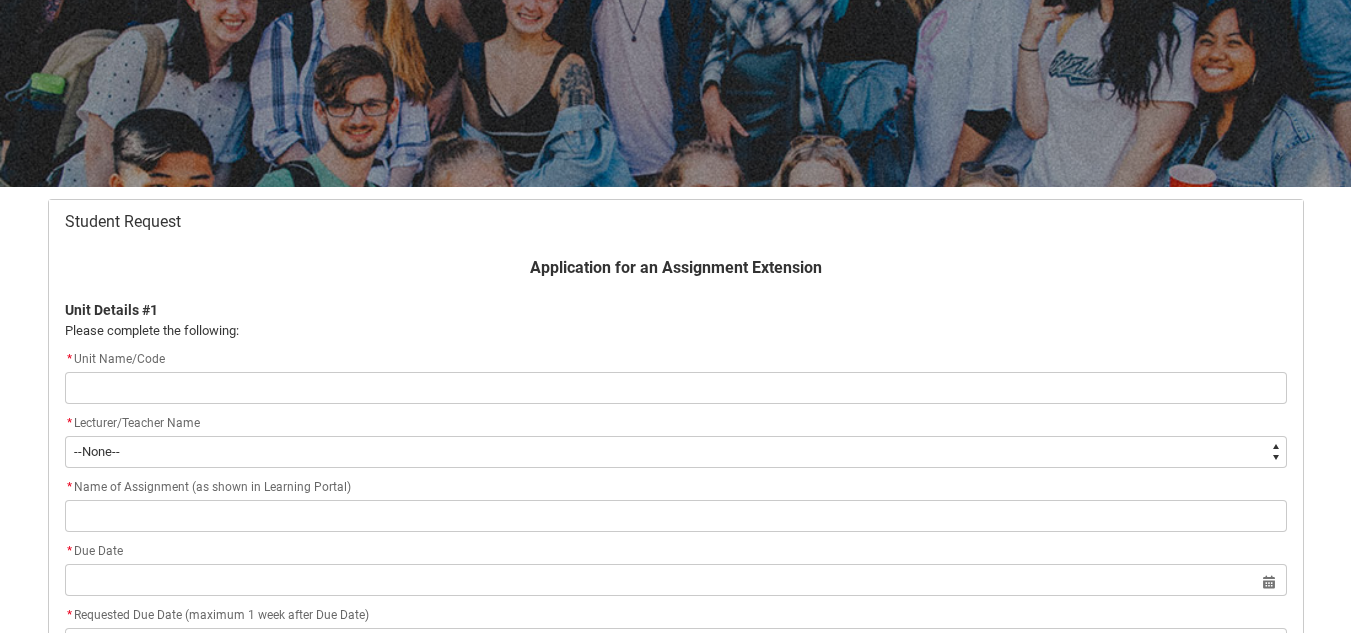 click at bounding box center [676, 388] 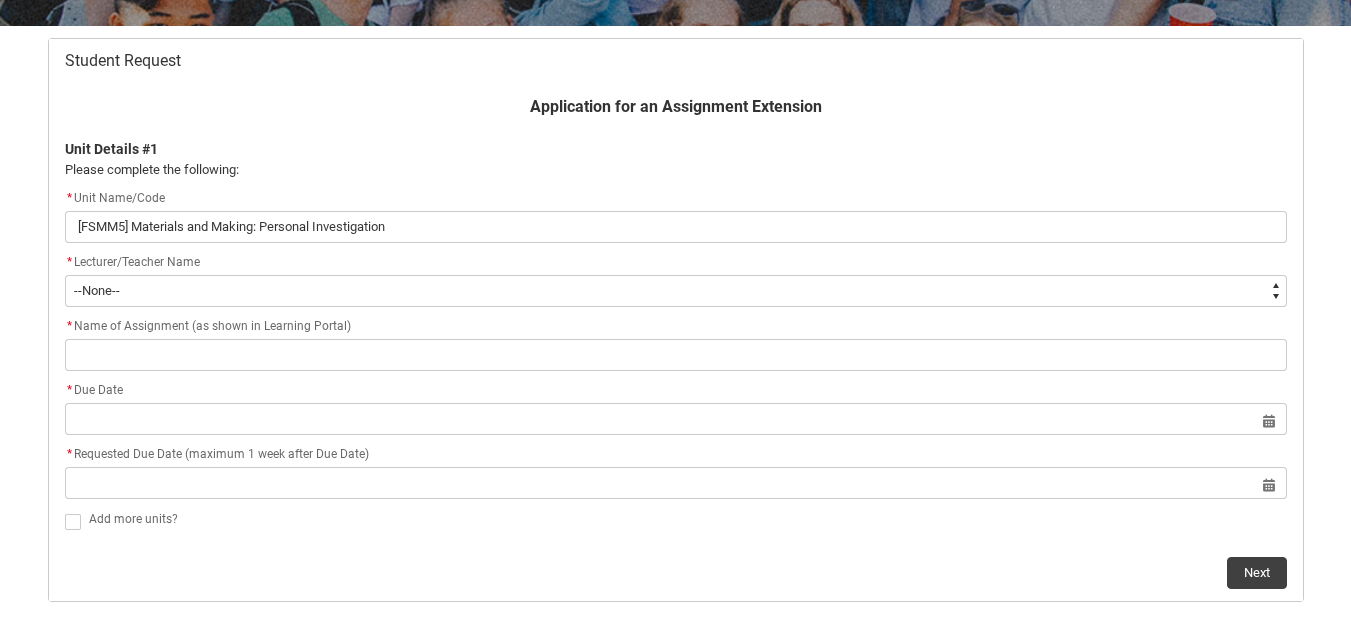 scroll, scrollTop: 413, scrollLeft: 0, axis: vertical 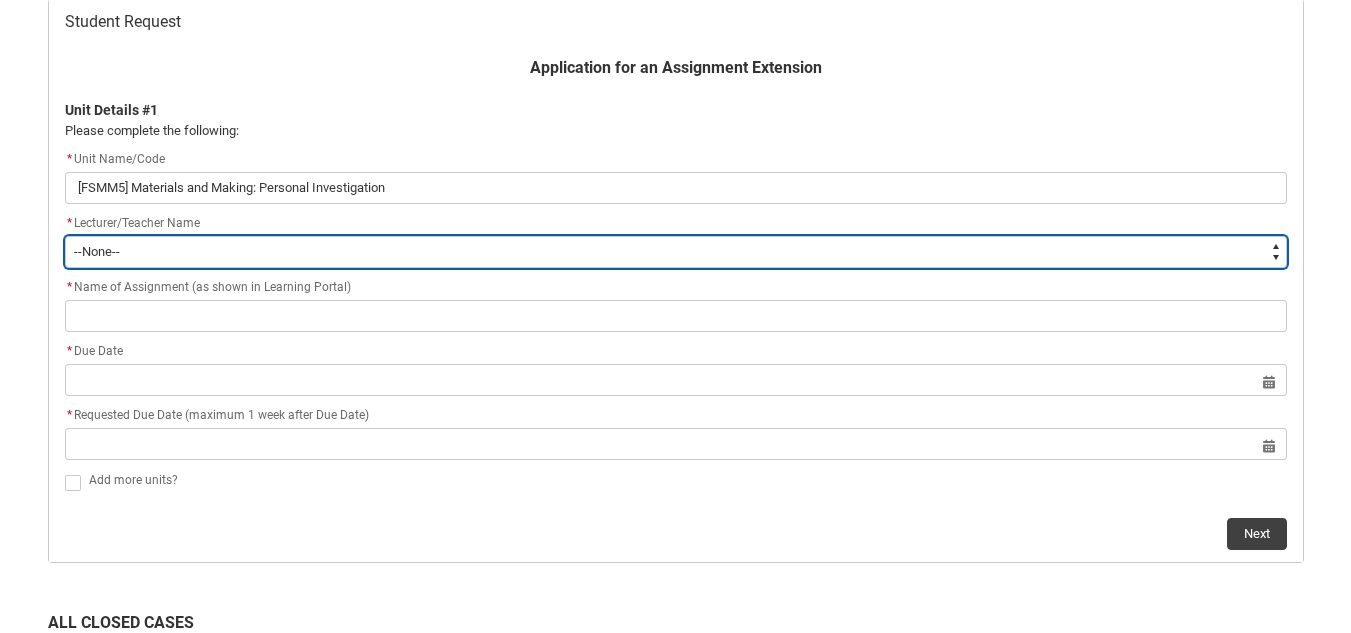 click on "--None-- Aaron Walker Adam King Adam McKenzie Adriana Perri Adrienne Couper-Smith Afrodite Moulatsiotis Ainslie Wills Alan Harding Alex Duffy Alexandra Whitham Amanda Cumming Andrea Powell Anita Morgan Ann Benjamin Annabel Kilpatrick Antony Delecca Apsara Sabaratnam Ashleigh Flanders Beck Storer Belinda Woods Benjamin Colbourne Benjamin McKenzie Brett Langsford Brett Little Brianna Hallihan-Farias Briony Dunn Bronwyn Pringle Bruno Duval Cameron Lam Cameron ROSE Cara Williams Carlos Patino Rojas Carol Batchelor Carus Thompson Cassandra Fumi Cassandra Long Catherine Sison Cathy Muhling Chiara Hunwick Chris Kennett Christina Simons Christine Vincent Christopher Sandoe Clare Bartholomew Clare Lapworth Claudia Bergsdorf Clinton Scott Clio Renner Dallas Frasca Dana Miltins Daniel Lamech Daniel Murtagh Danni Liu David Jacob David Price Deborah Pratt Declan Fay Diane Curtis Donna Demaio Elisa Scarica Ella Hooper Elliott Folvig Em O'Brien Emily Kelly Emily O'Brien Brown Emma Gough Emma Ismawi Emma Valente Erin Holland" at bounding box center (676, 252) 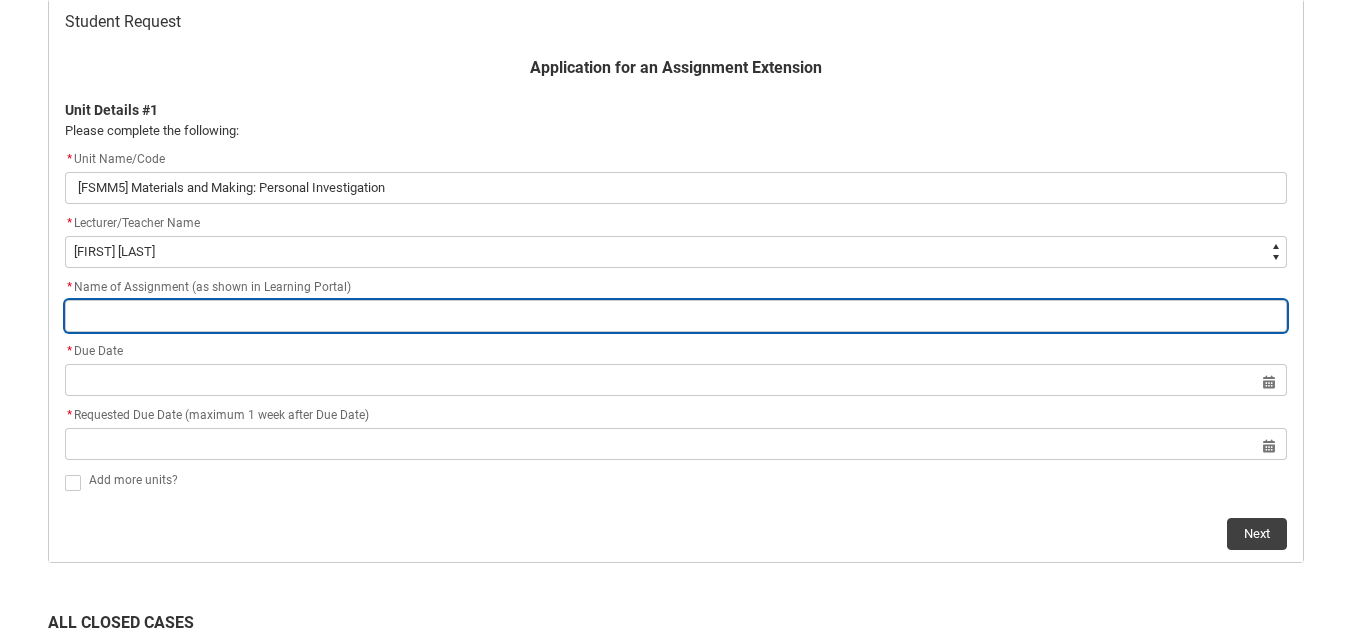 click at bounding box center (676, 316) 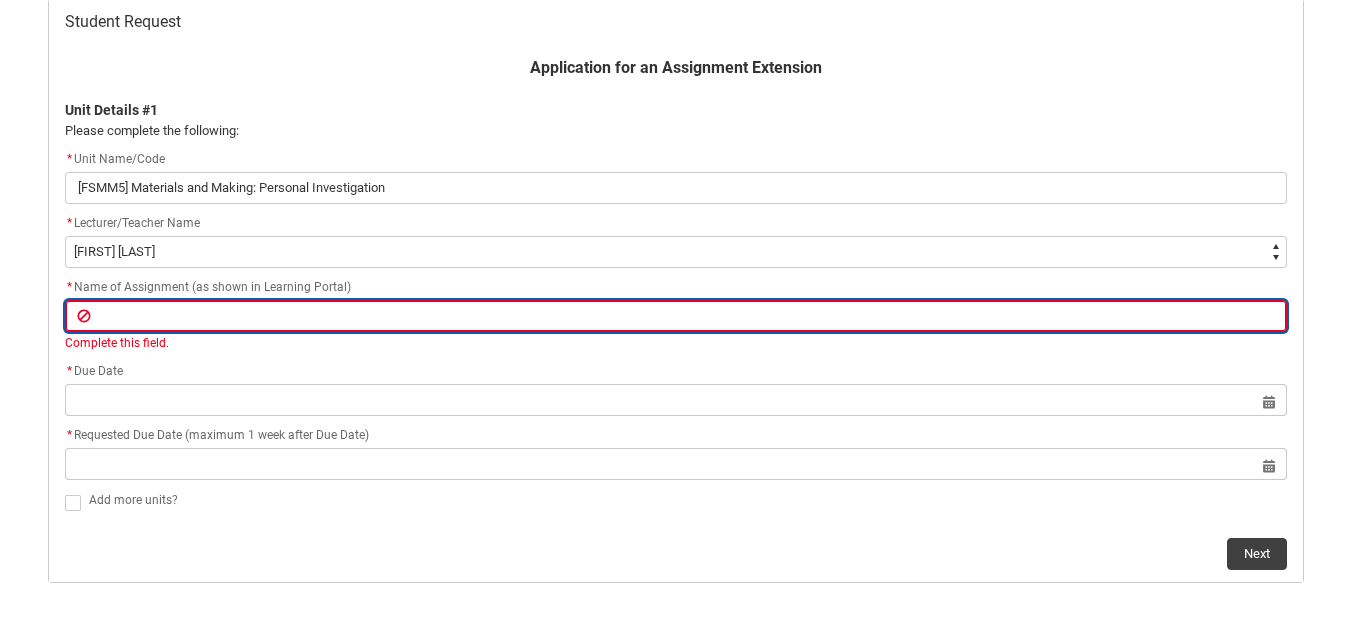 paste on "Assessment 2: Capstone project research portfolio" 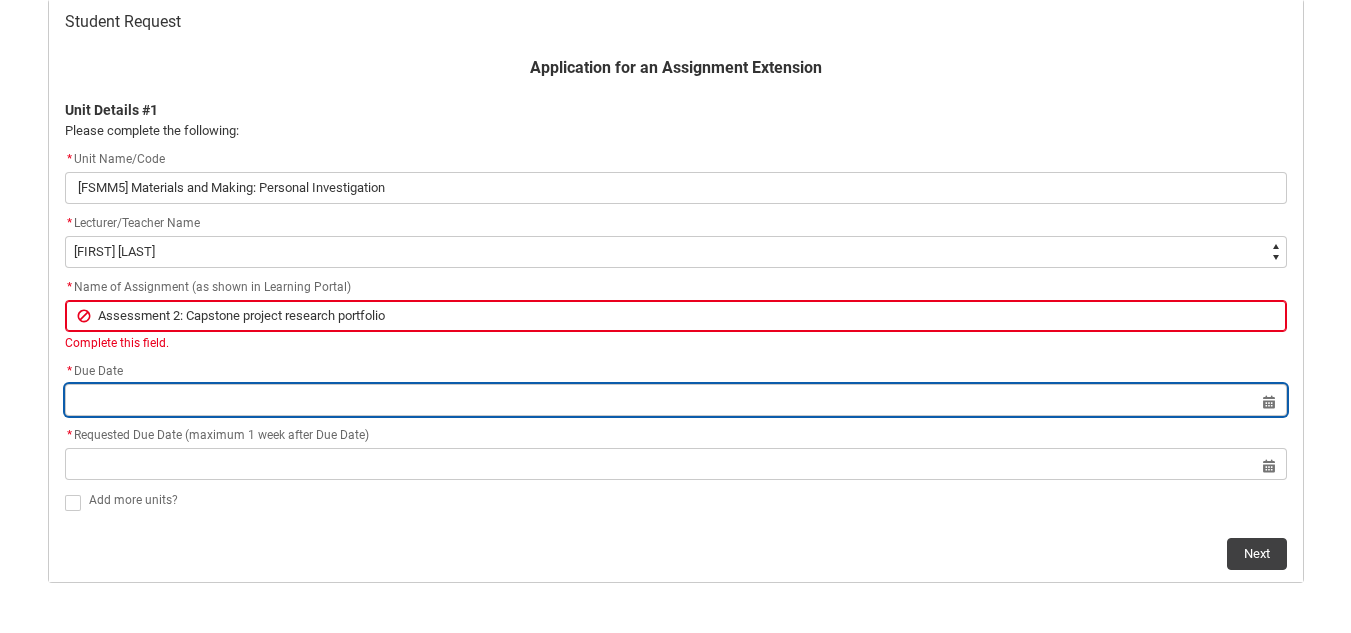 click on "Select a date for   Format: [DD] [MON] [YYYY]" 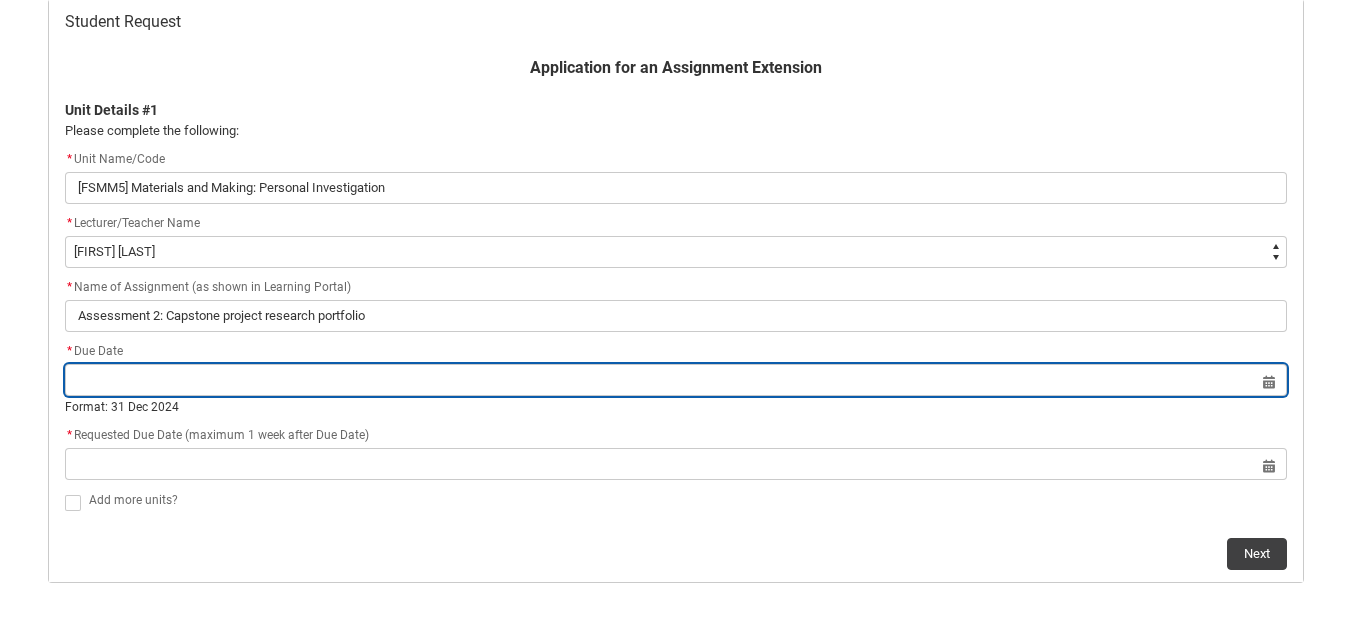 click at bounding box center (676, 380) 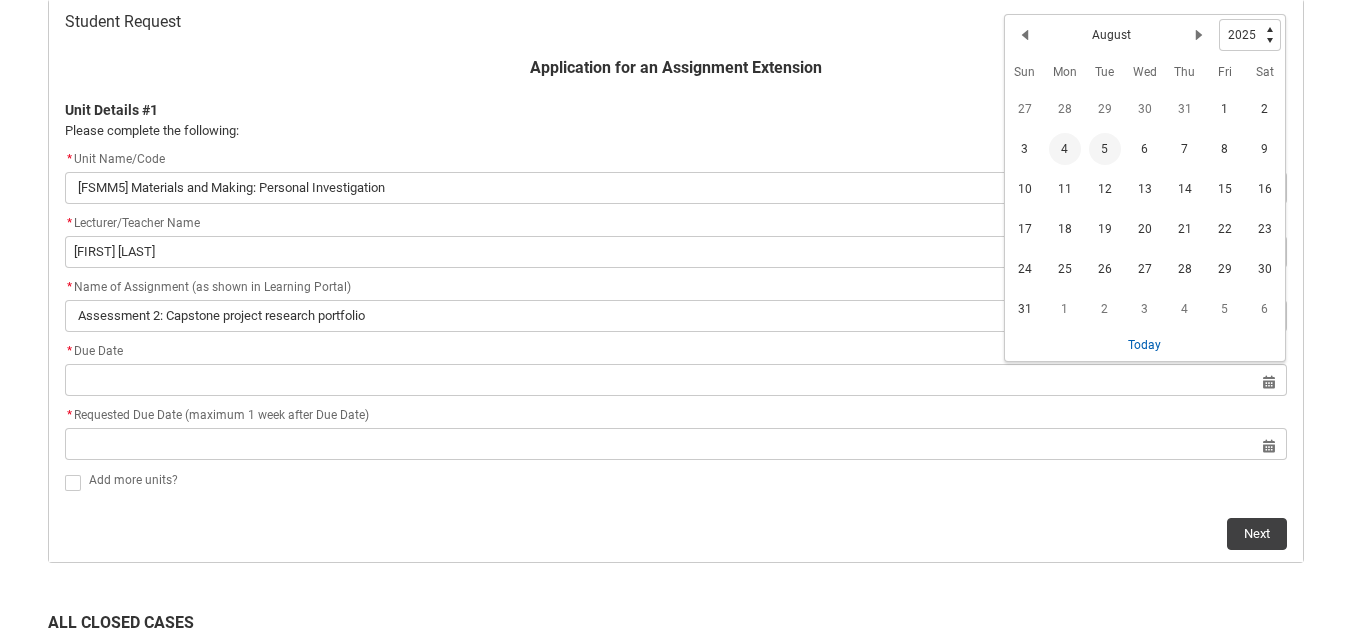 click on "5" 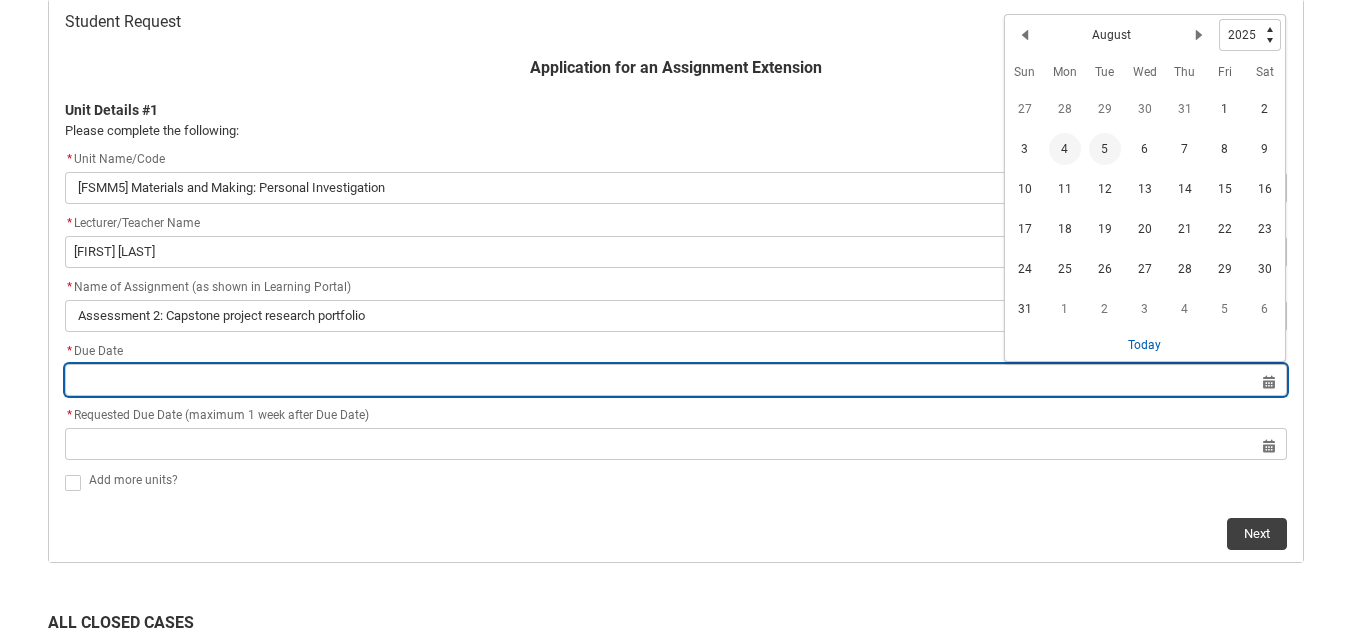 type on "[YYYY]-[MM]-[DD]" 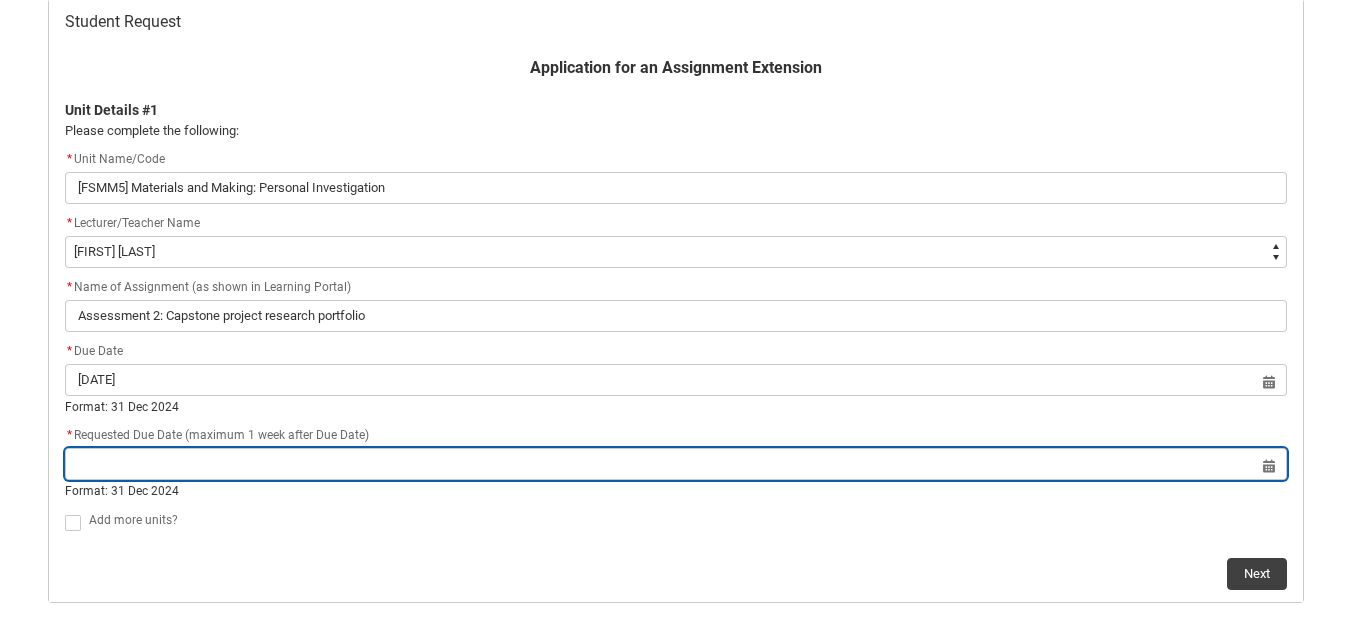 click at bounding box center [676, 464] 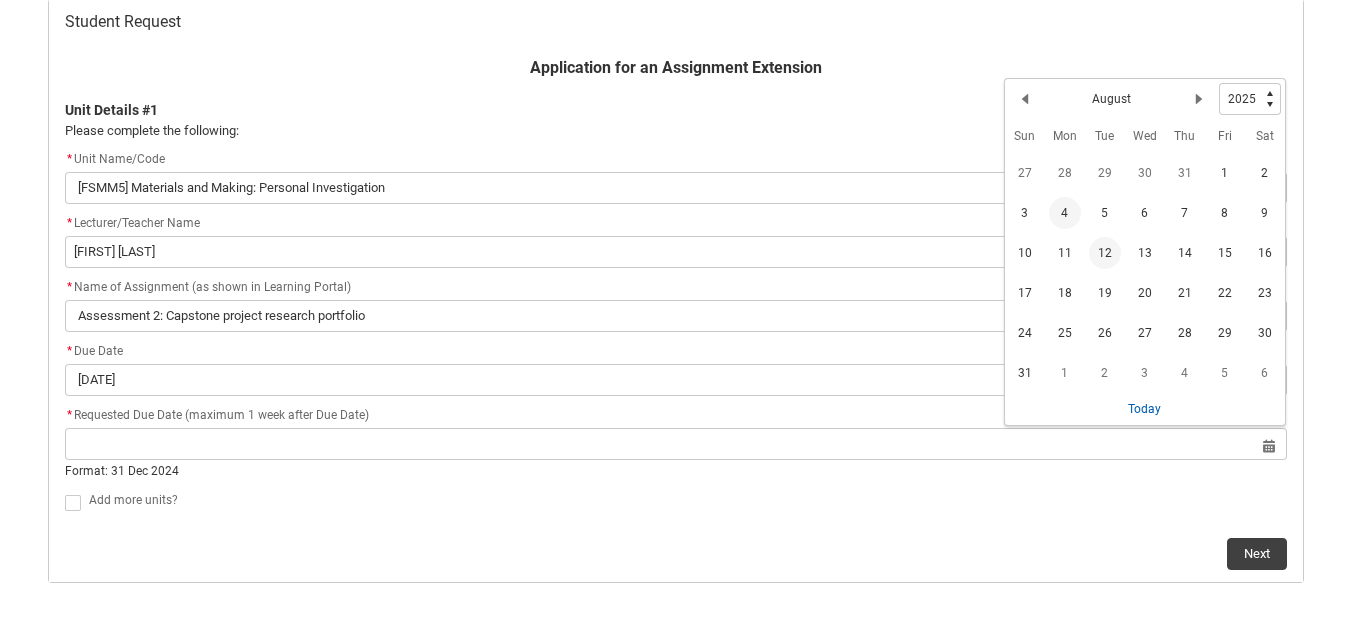 click on "12" 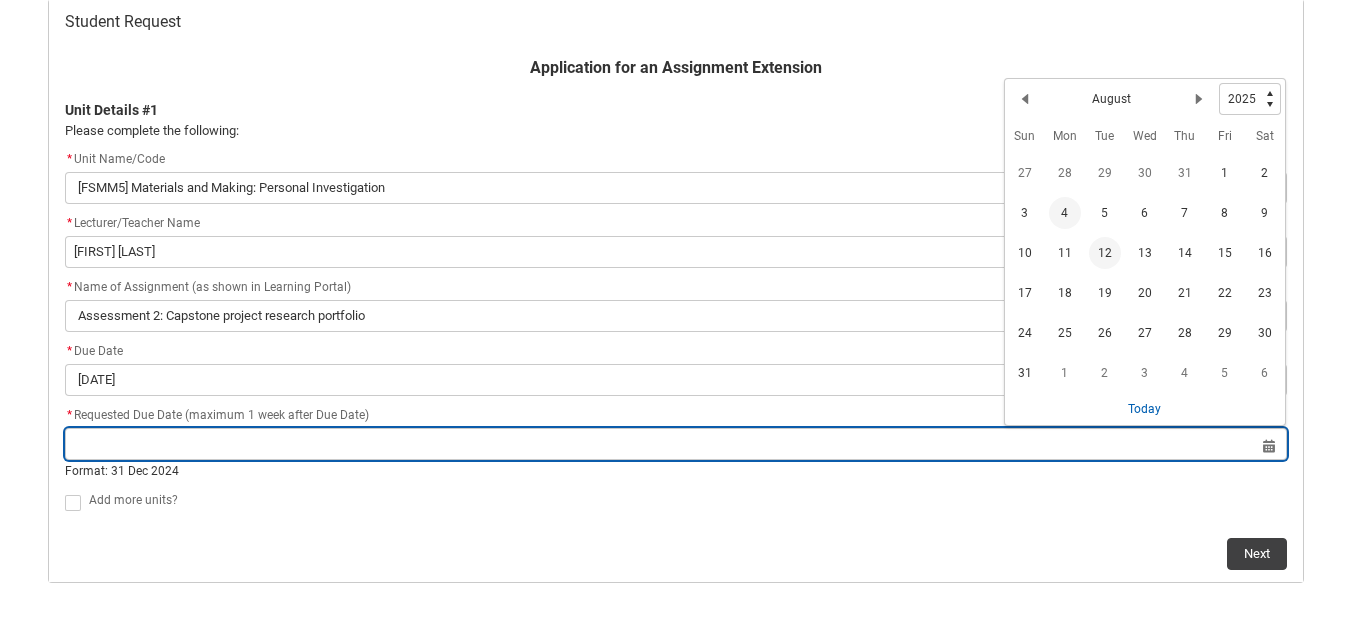 type on "[YYYY]-[MM]-[DD]" 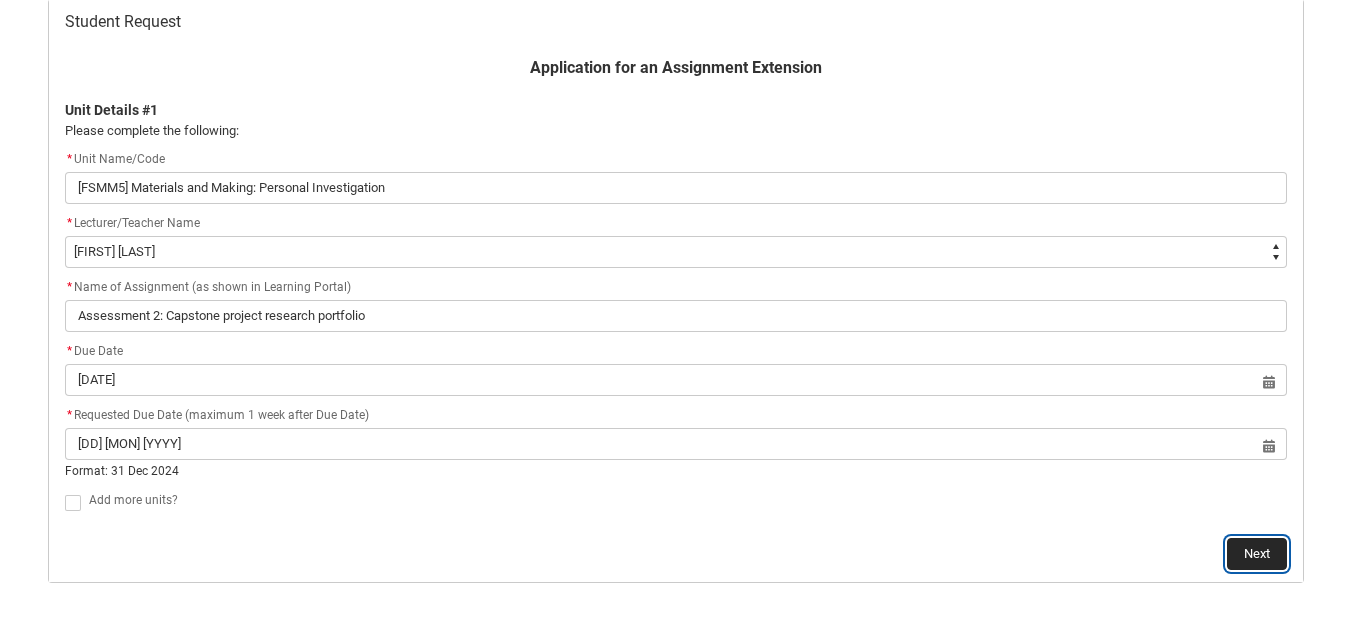 click on "Next" 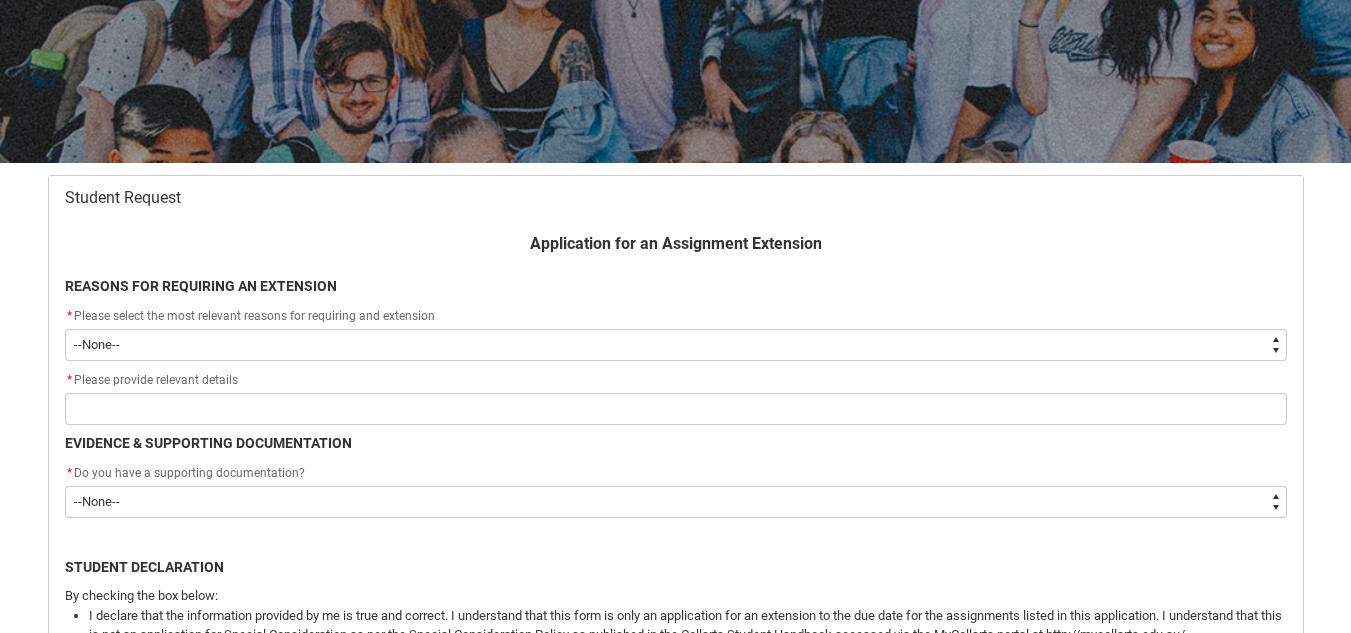scroll, scrollTop: 313, scrollLeft: 0, axis: vertical 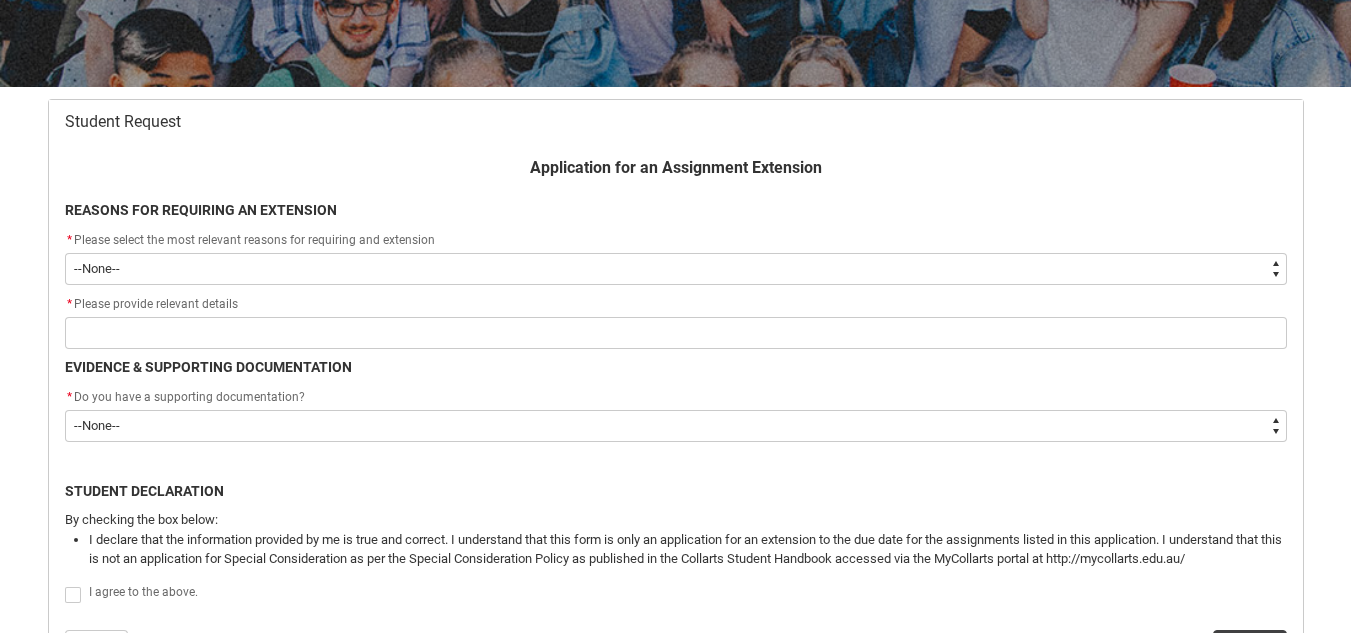 click on "--None-- Medical Reasons Work obligations Family obligations Academic Difficulties Significant religious or cultural reasons Other" at bounding box center [676, 269] 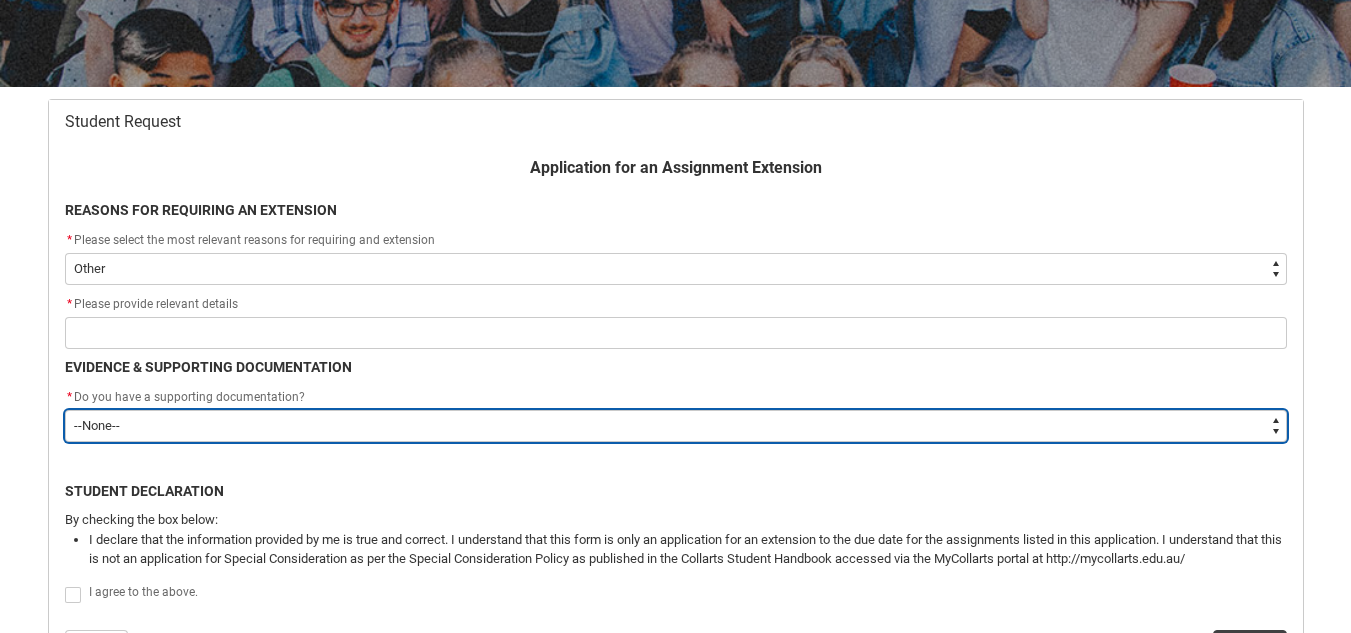 click on "--None-- Yes No" at bounding box center (676, 426) 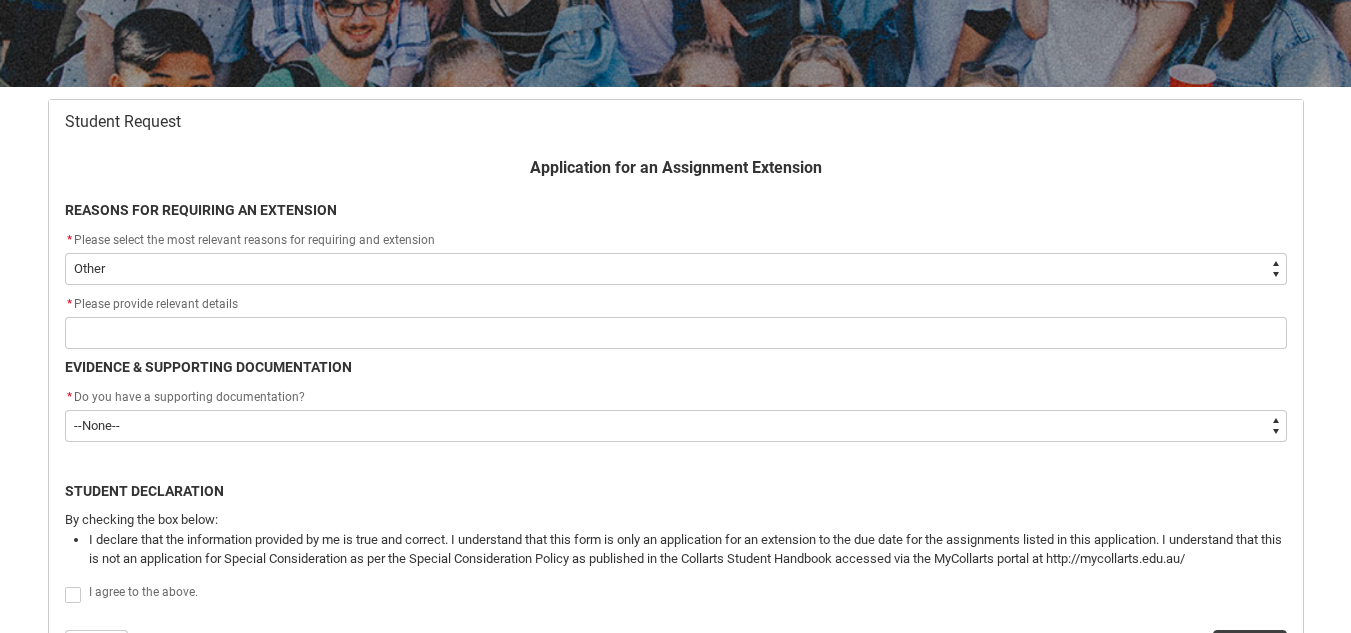 click on "EVIDENCE & SUPPORTING DOCUMENTATION" 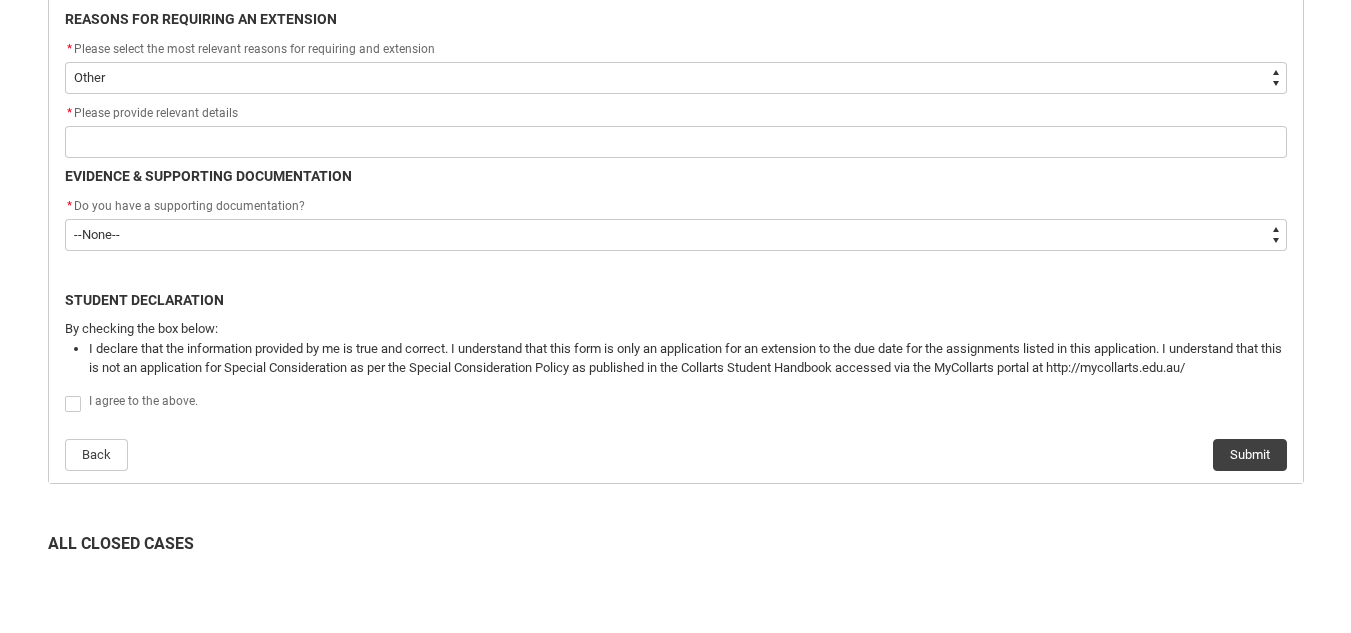 scroll, scrollTop: 513, scrollLeft: 0, axis: vertical 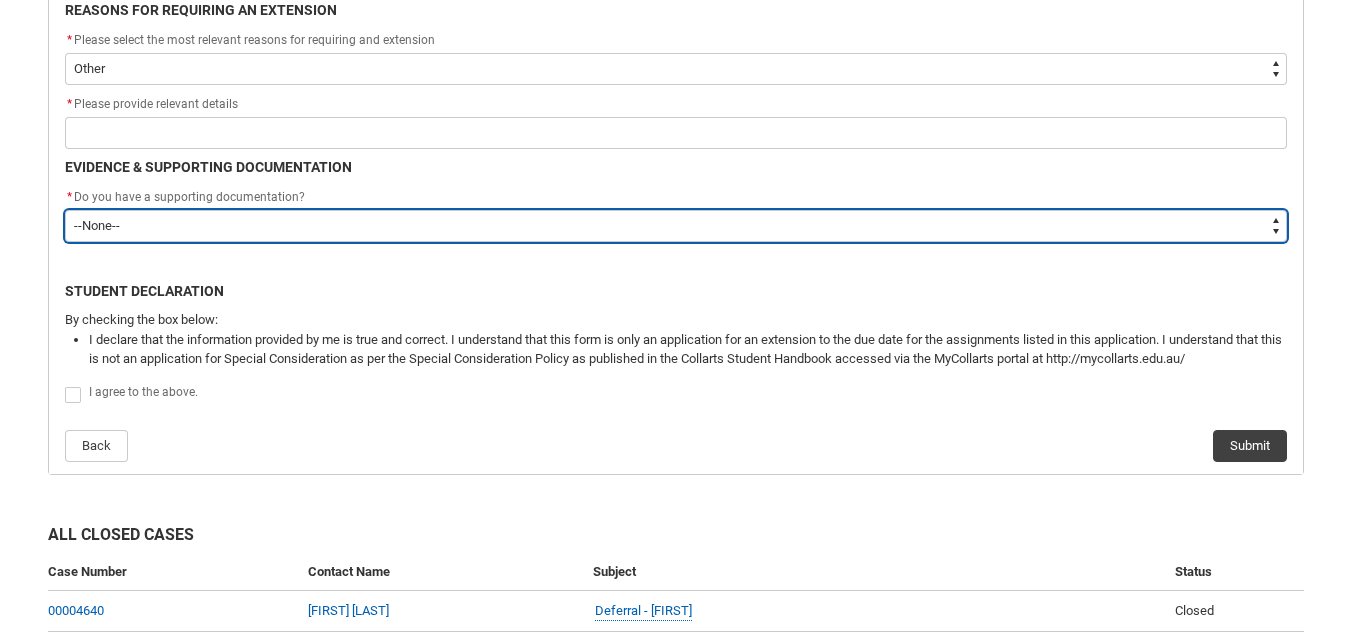 click on "--None-- Yes No" at bounding box center (676, 226) 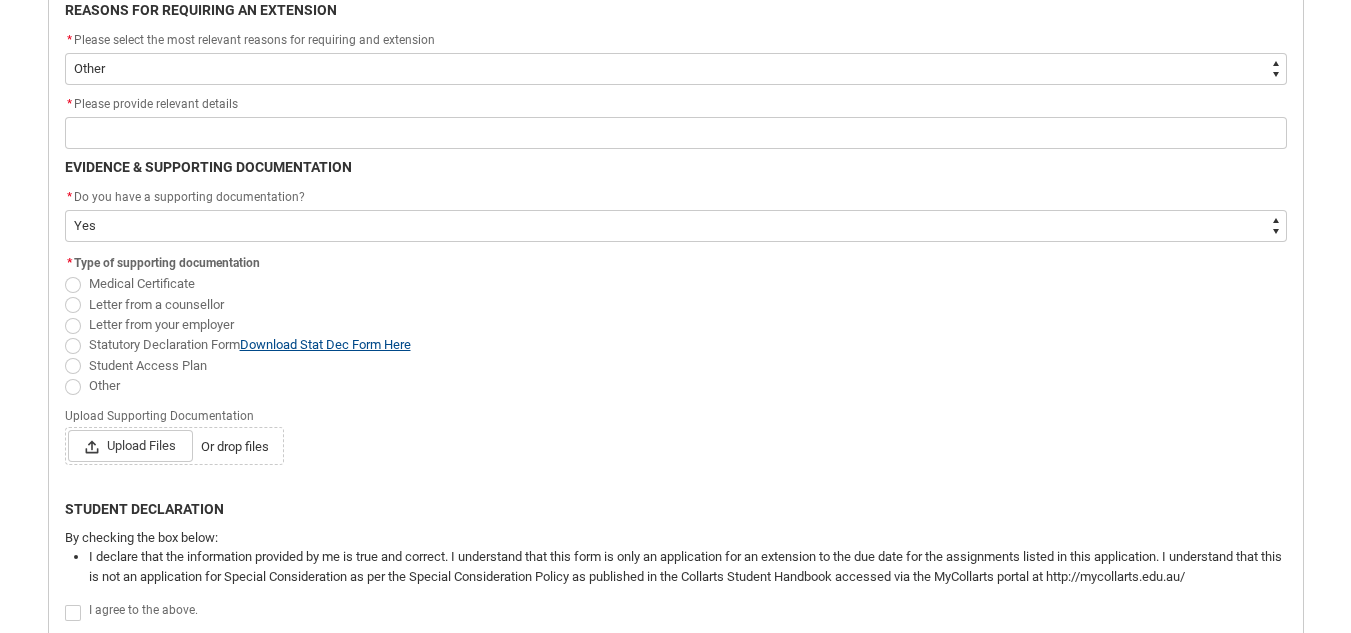 click on "Download Stat Dec Form Here" at bounding box center (325, 344) 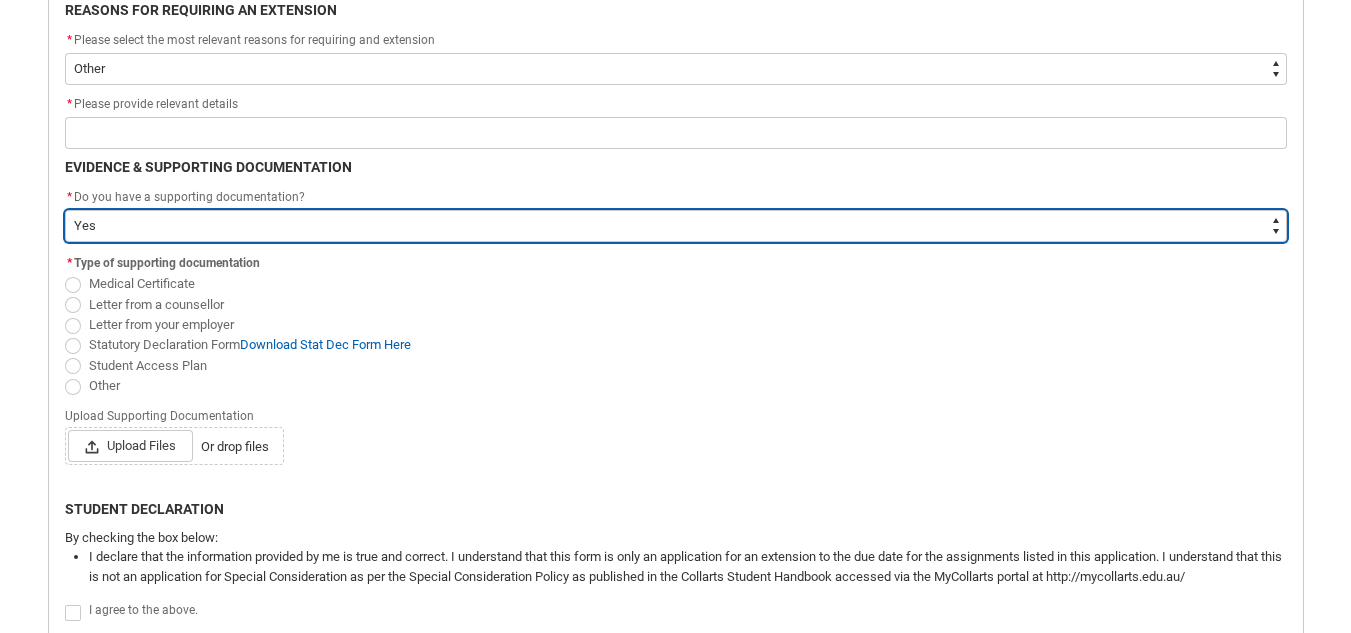 click on "--None-- Yes No" at bounding box center (676, 226) 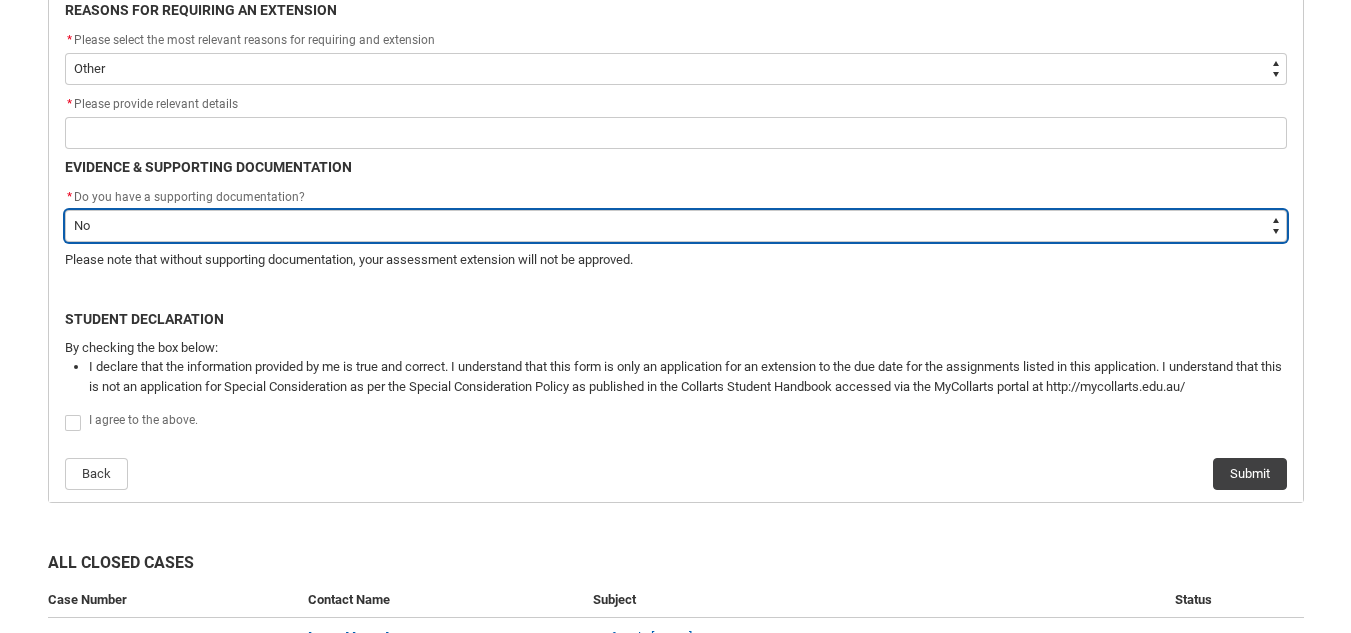 click on "--None-- Yes No" at bounding box center [676, 226] 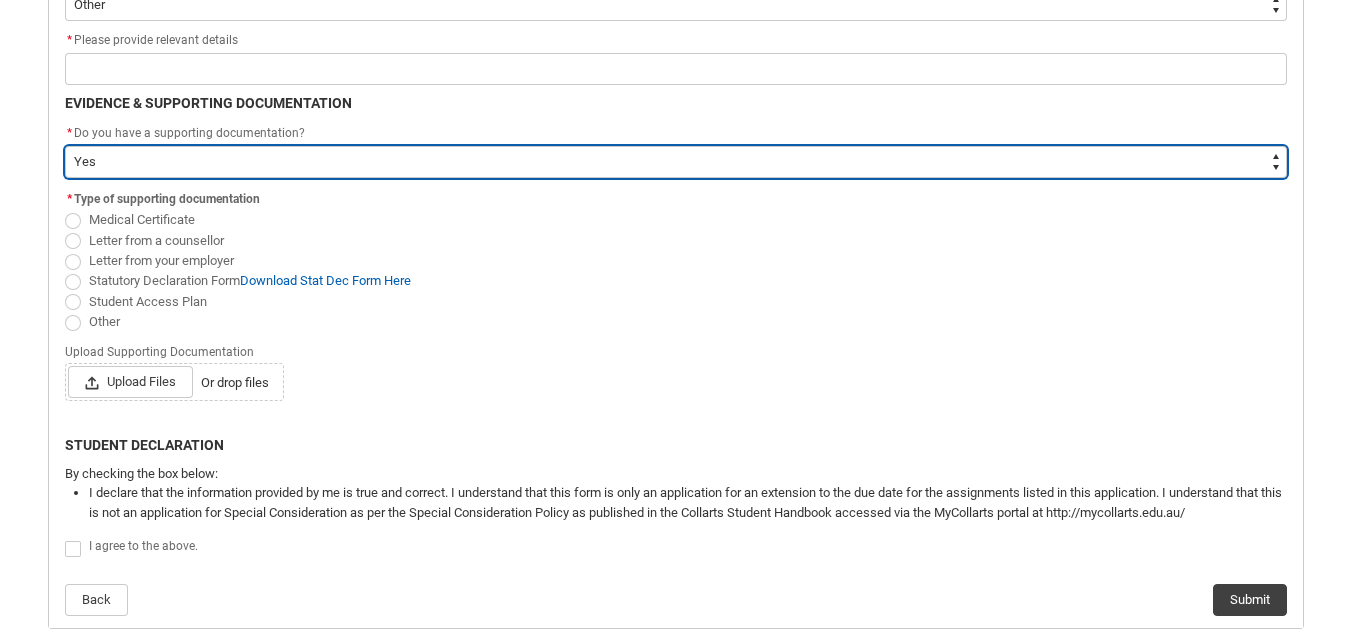 scroll, scrollTop: 613, scrollLeft: 0, axis: vertical 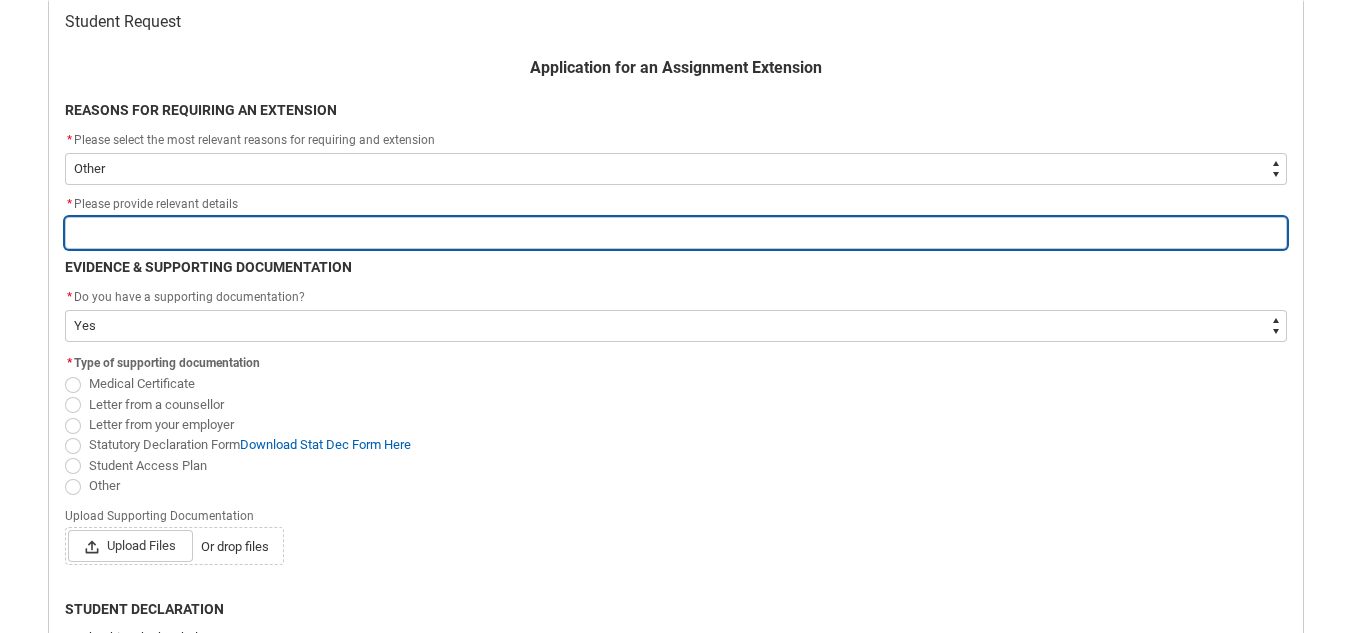 click at bounding box center (676, 233) 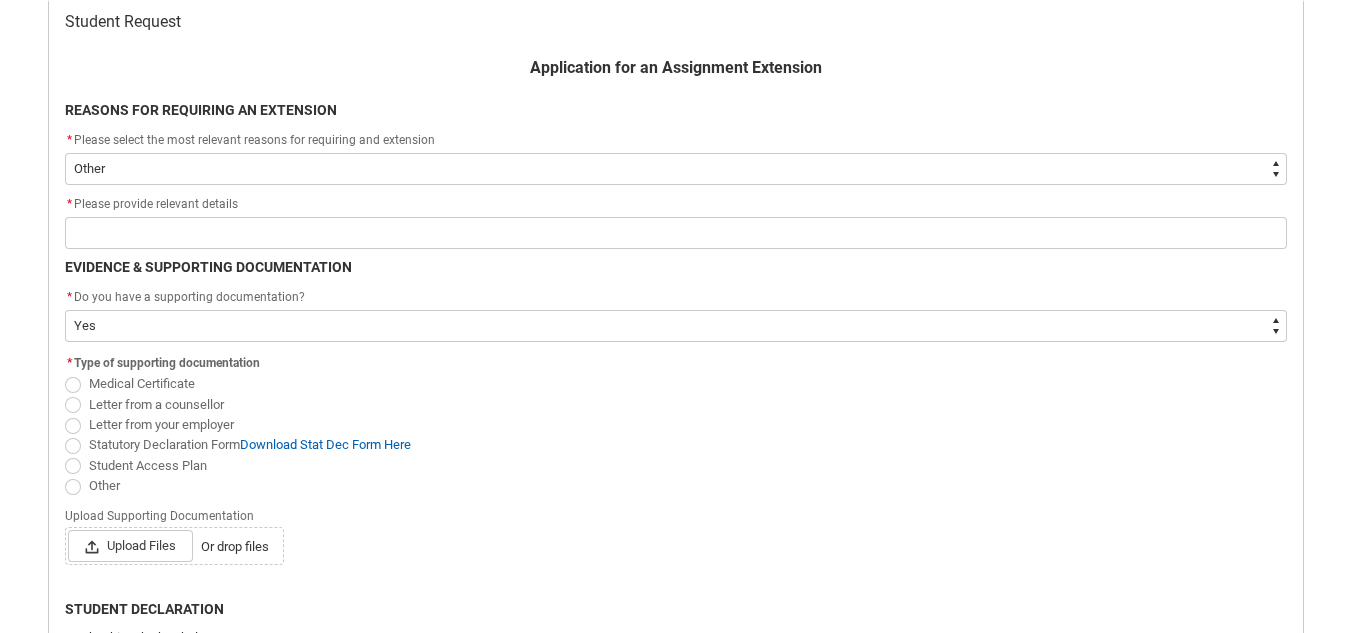 click on "* Type of supporting documentation Medical Certificate Letter from a counsellor Letter from your employer Statutory Declaration Form  Download Stat Dec Form Here Student Access Plan Other Upload Supporting Documentation Upload Files Or drop files" 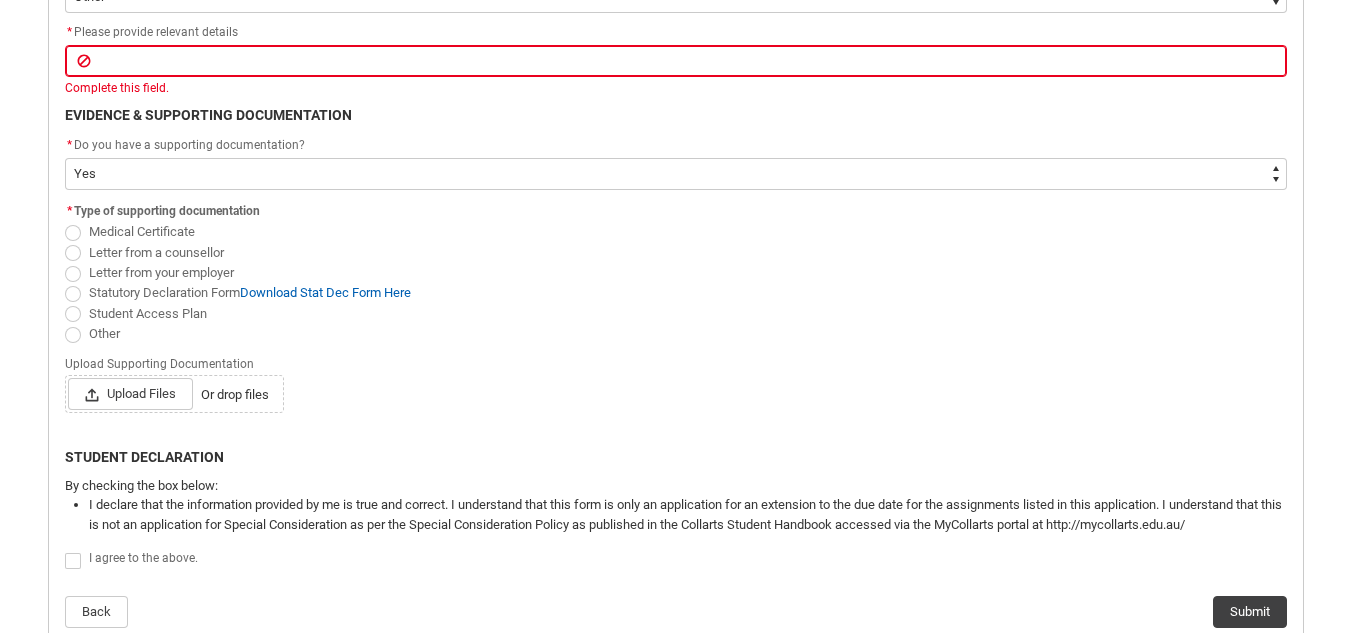 scroll, scrollTop: 613, scrollLeft: 0, axis: vertical 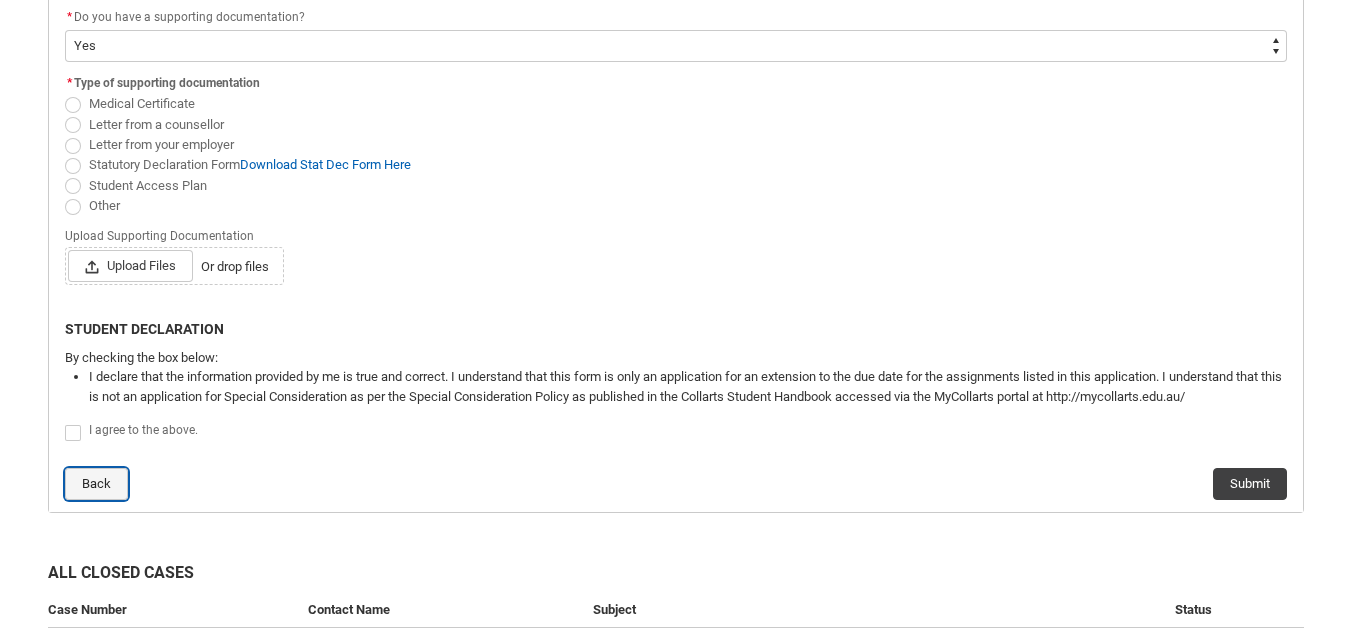 click on "Back" 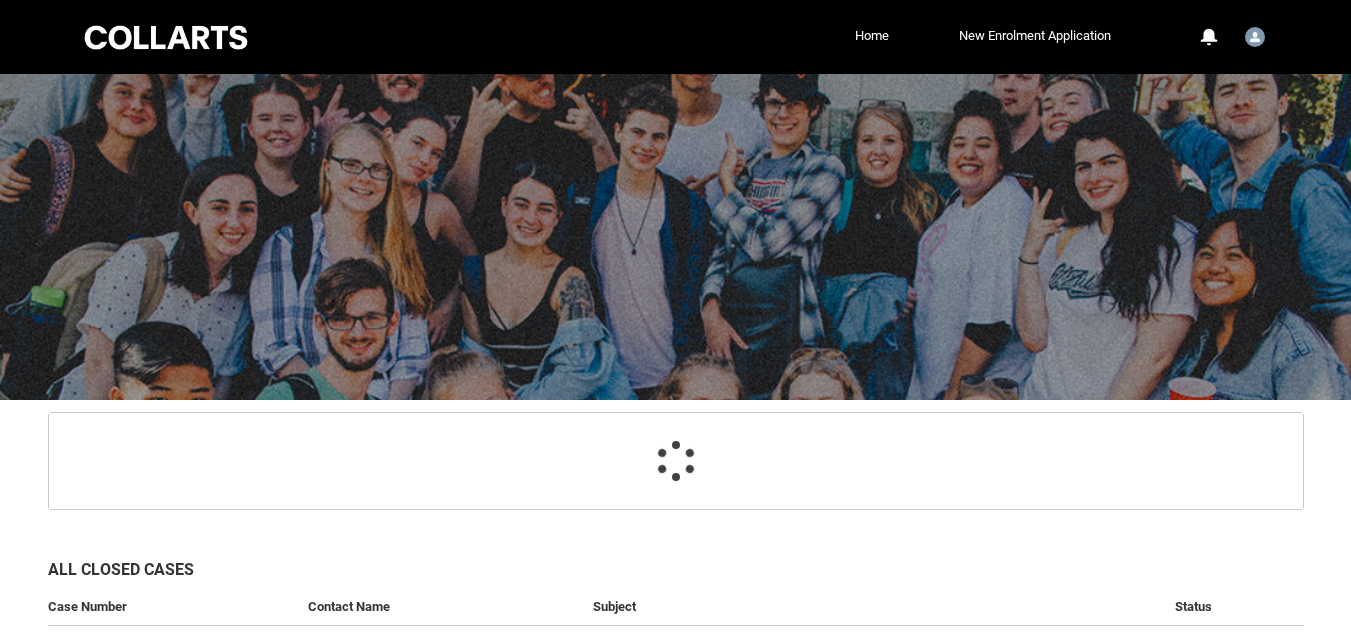 scroll, scrollTop: 354, scrollLeft: 0, axis: vertical 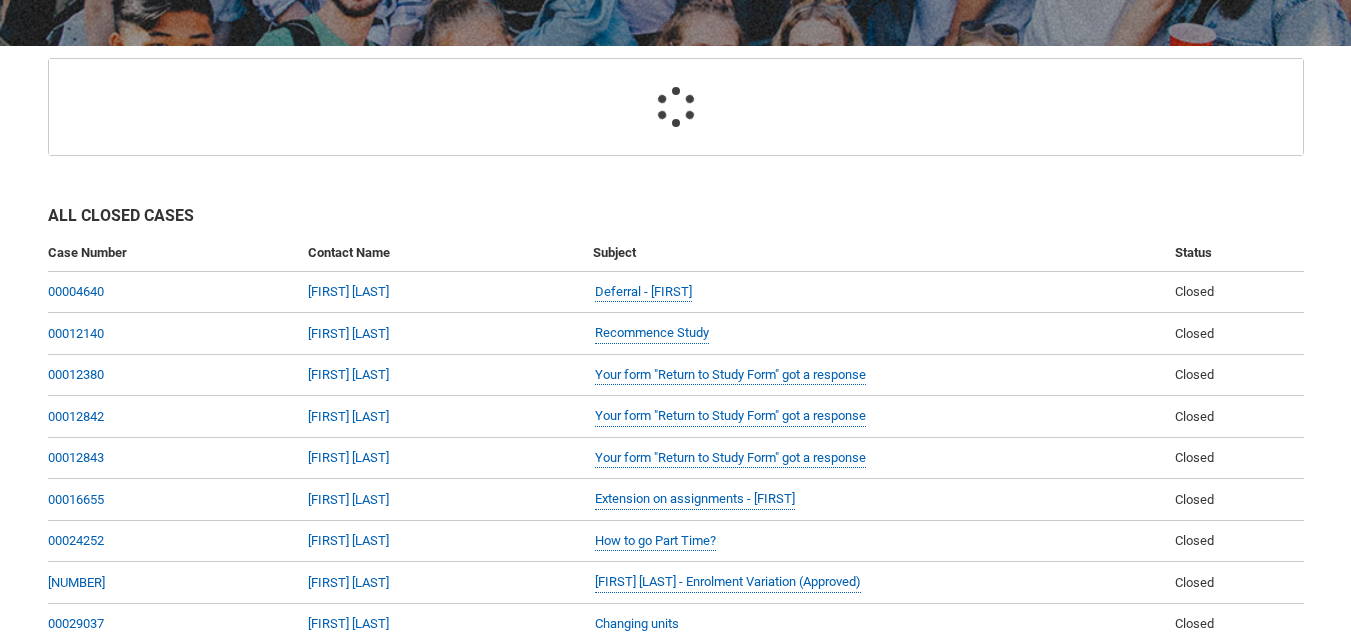 select on "Faculty_NamefromAtoM.0035g00000e1VlZAAU" 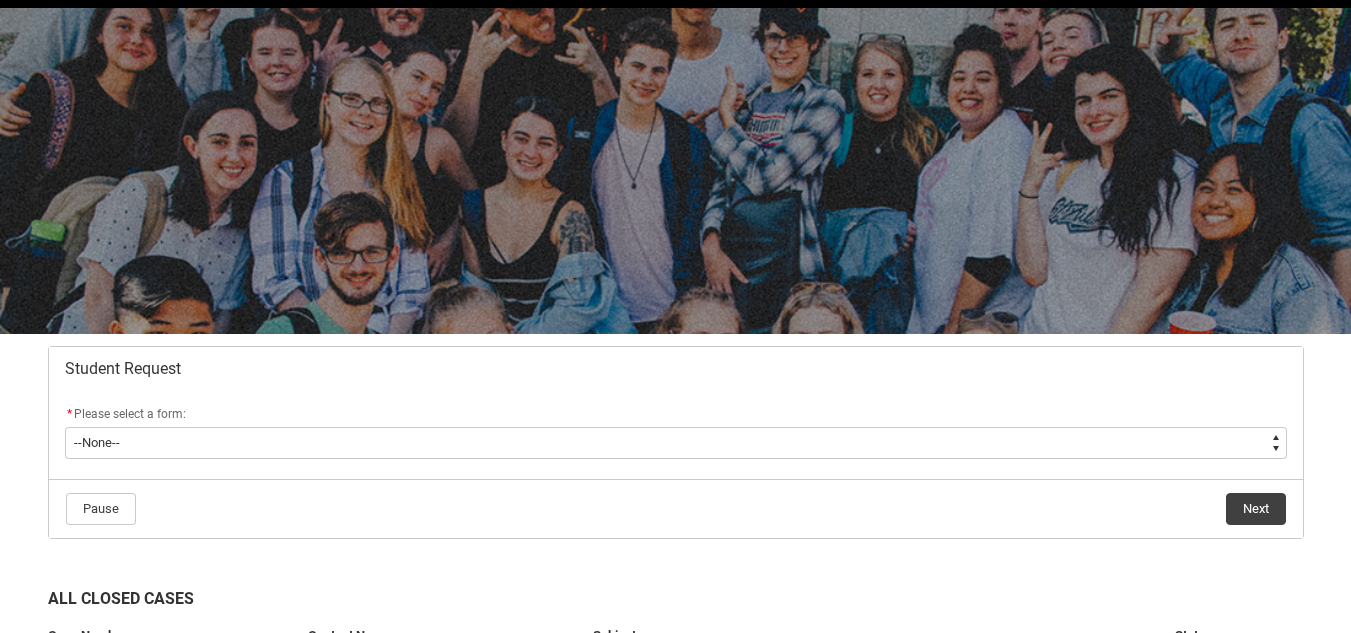 scroll, scrollTop: 100, scrollLeft: 0, axis: vertical 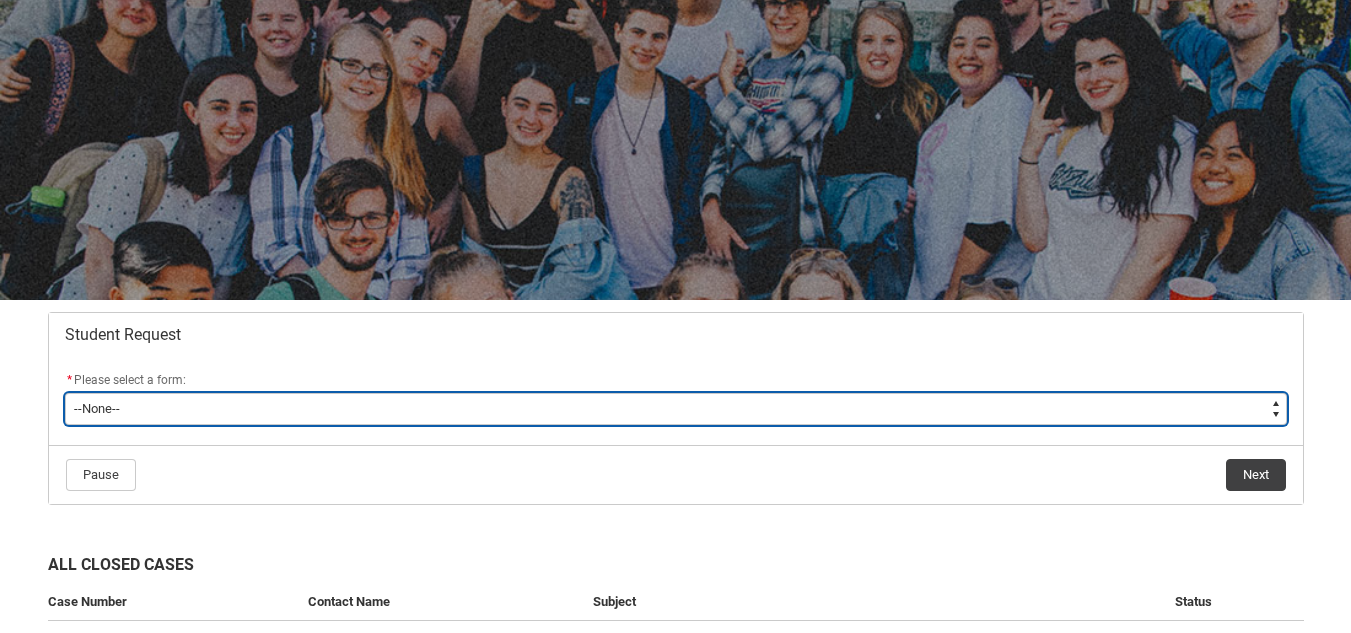 click on "--None-- Academic Transcript Application to Appeal Assignment Extension Change of Legal Name Course Credit / RPL Course Transfer Deferral / Leave of Absence Enrolment Variation Financial Hardship Program General Enquiry Grievance Reasonable Adjustment Return to Study Application Special Consideration Tuition Fee Refund Withdraw & Cancel Enrolment Information Release" at bounding box center (676, 409) 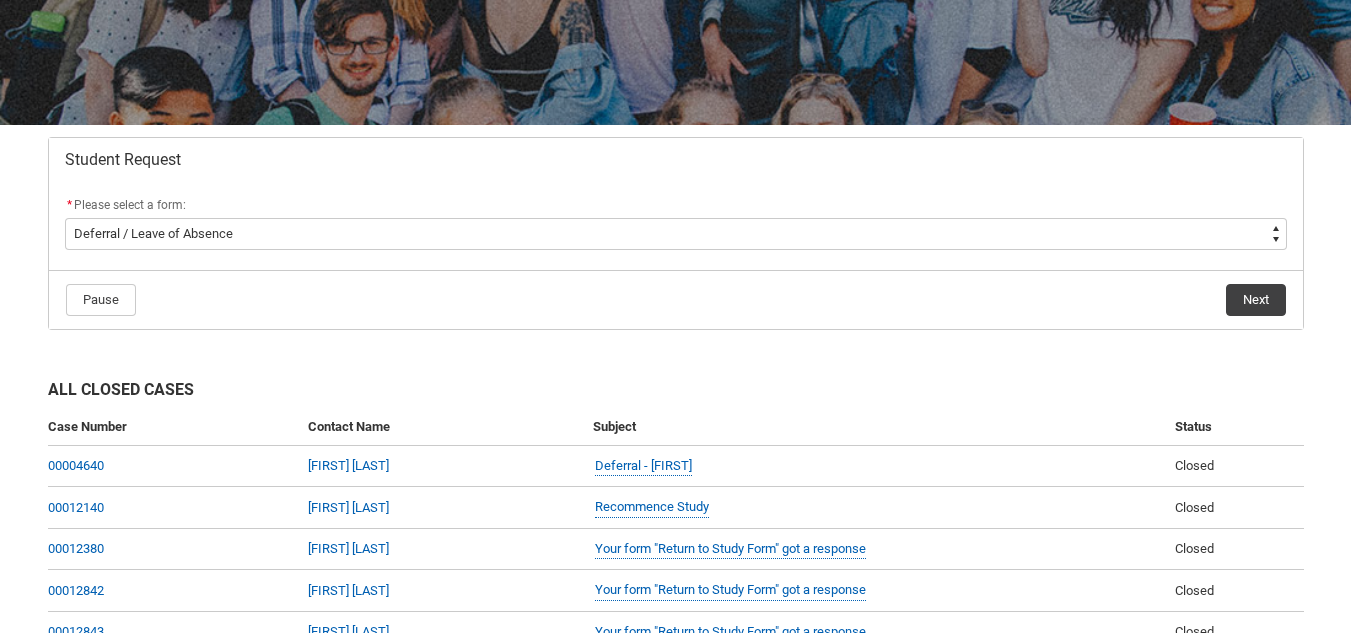 scroll, scrollTop: 175, scrollLeft: 0, axis: vertical 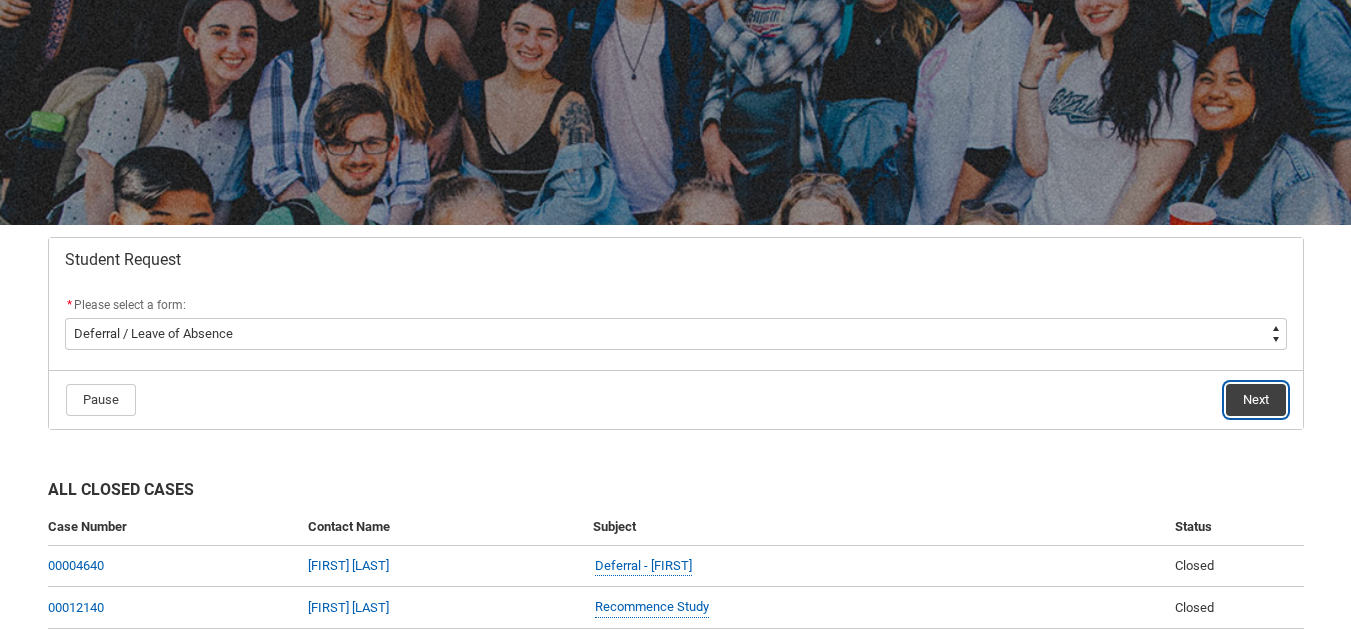 click on "Next" 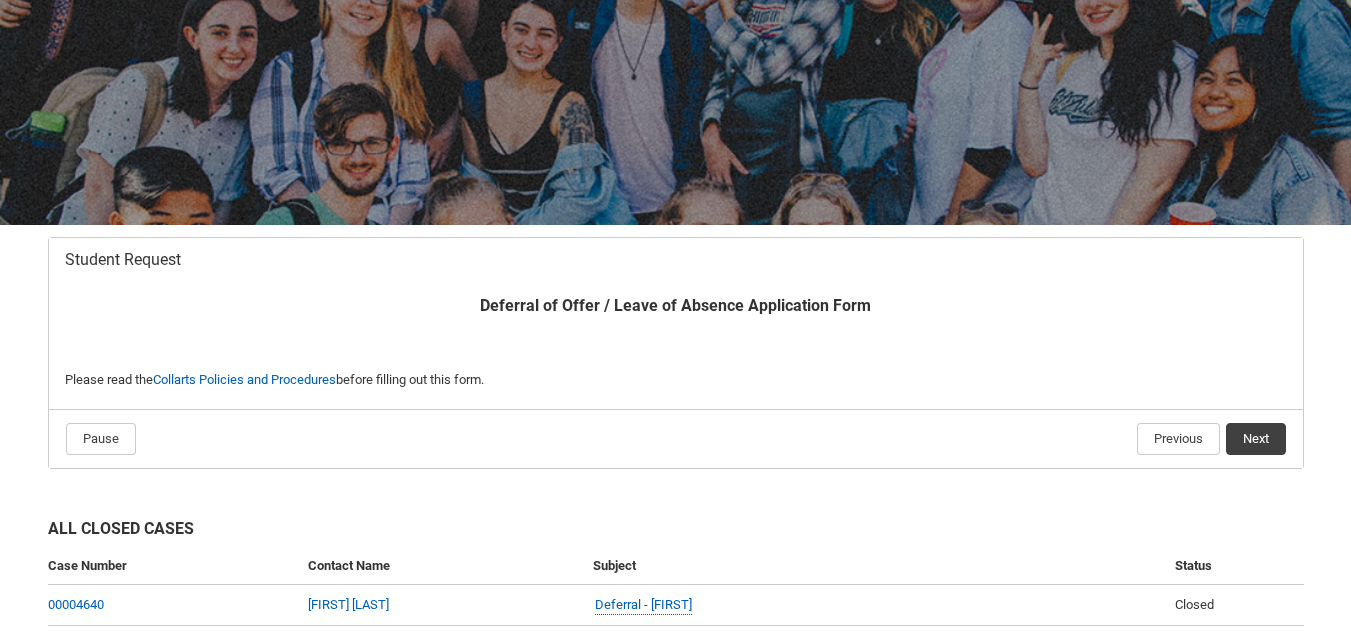 scroll, scrollTop: 213, scrollLeft: 0, axis: vertical 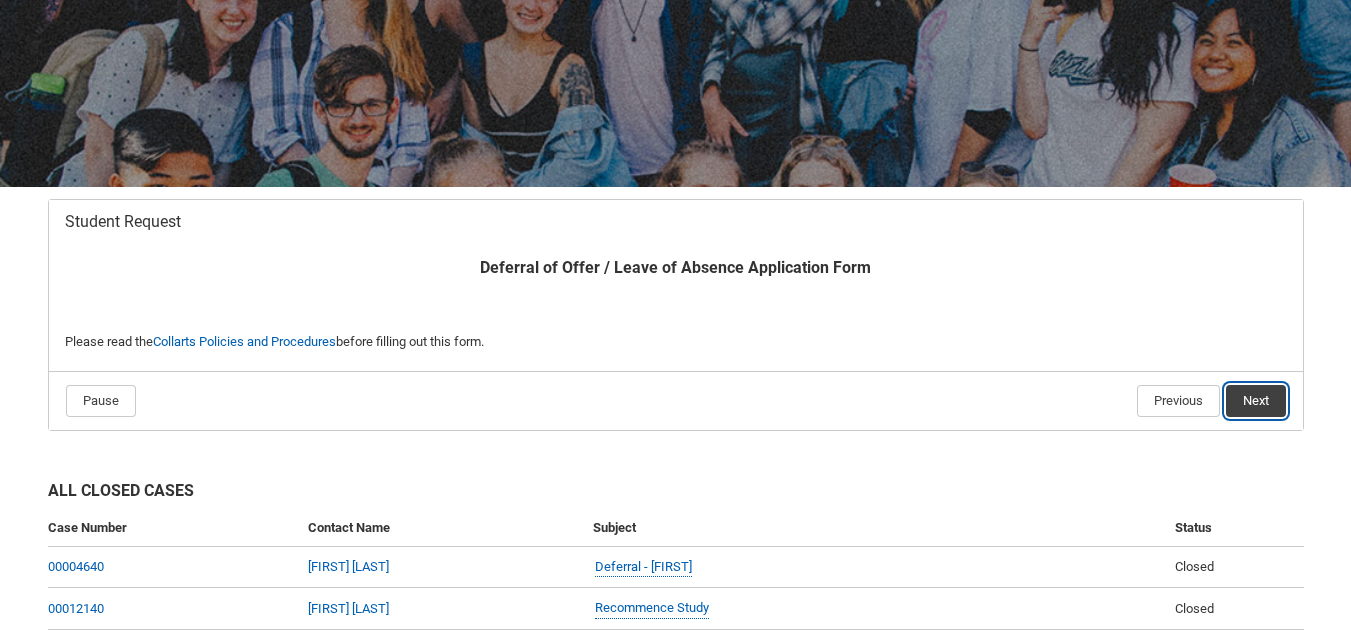 click on "Next" 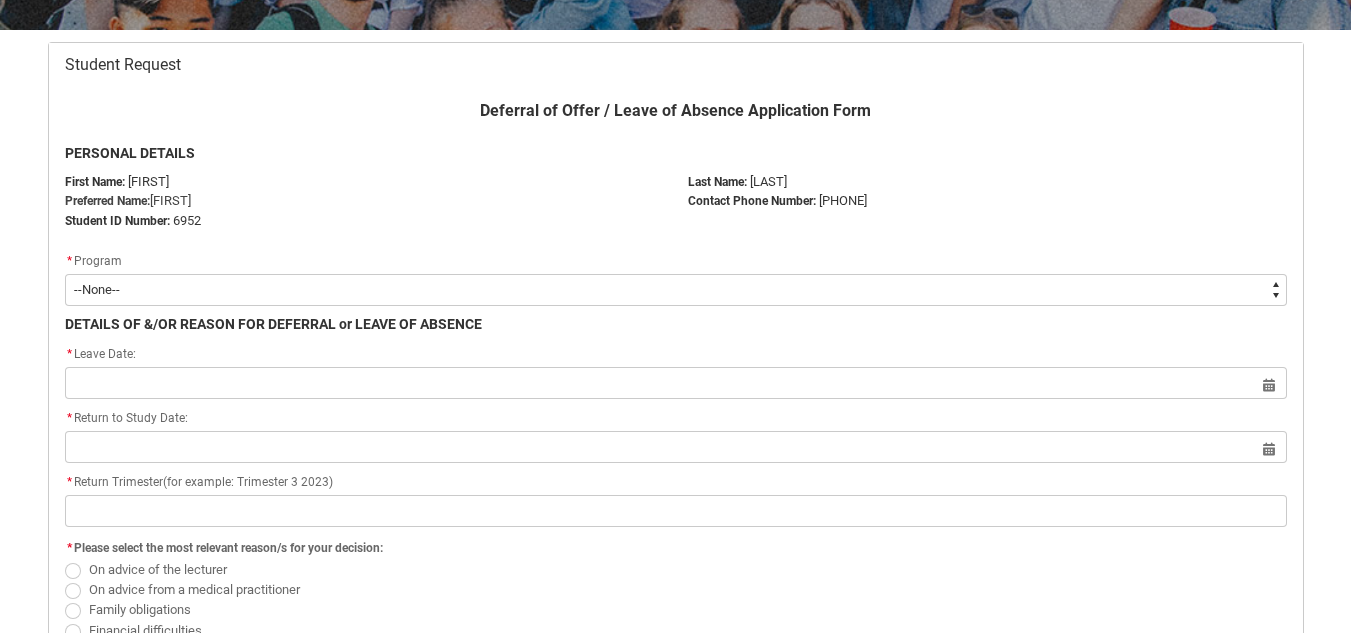 scroll, scrollTop: 413, scrollLeft: 0, axis: vertical 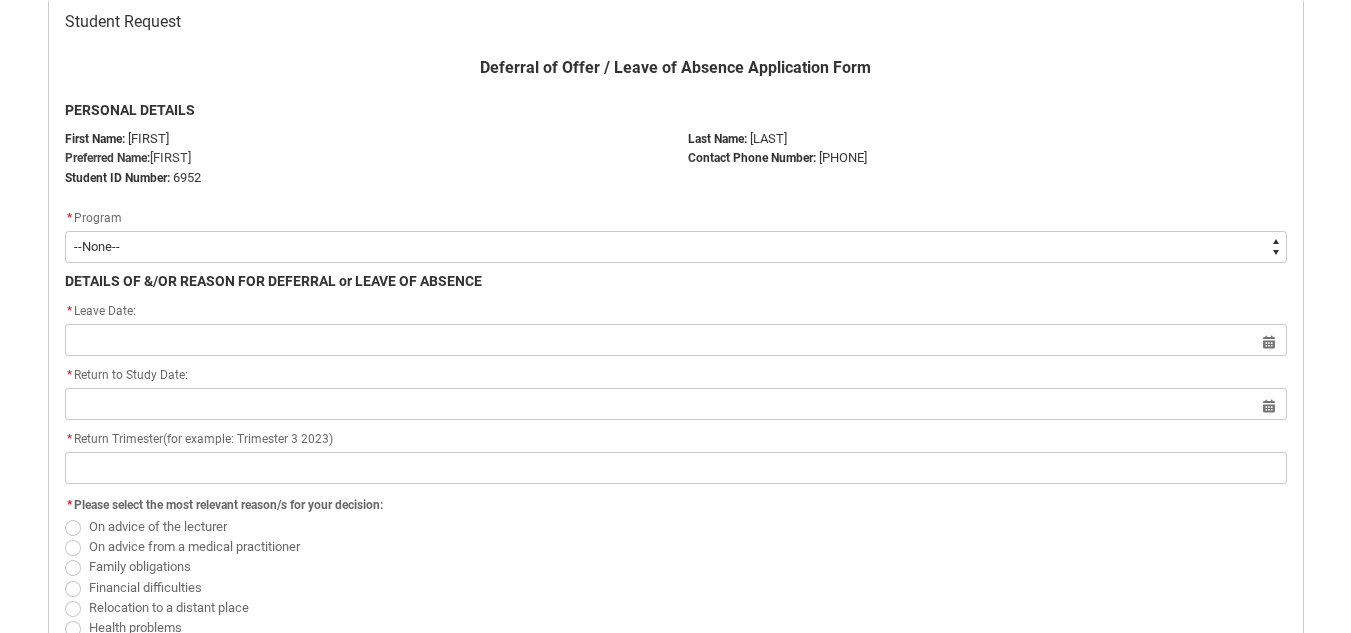 click on "--None-- Bachelor of Design (Fashion & Sustainability)" at bounding box center [676, 247] 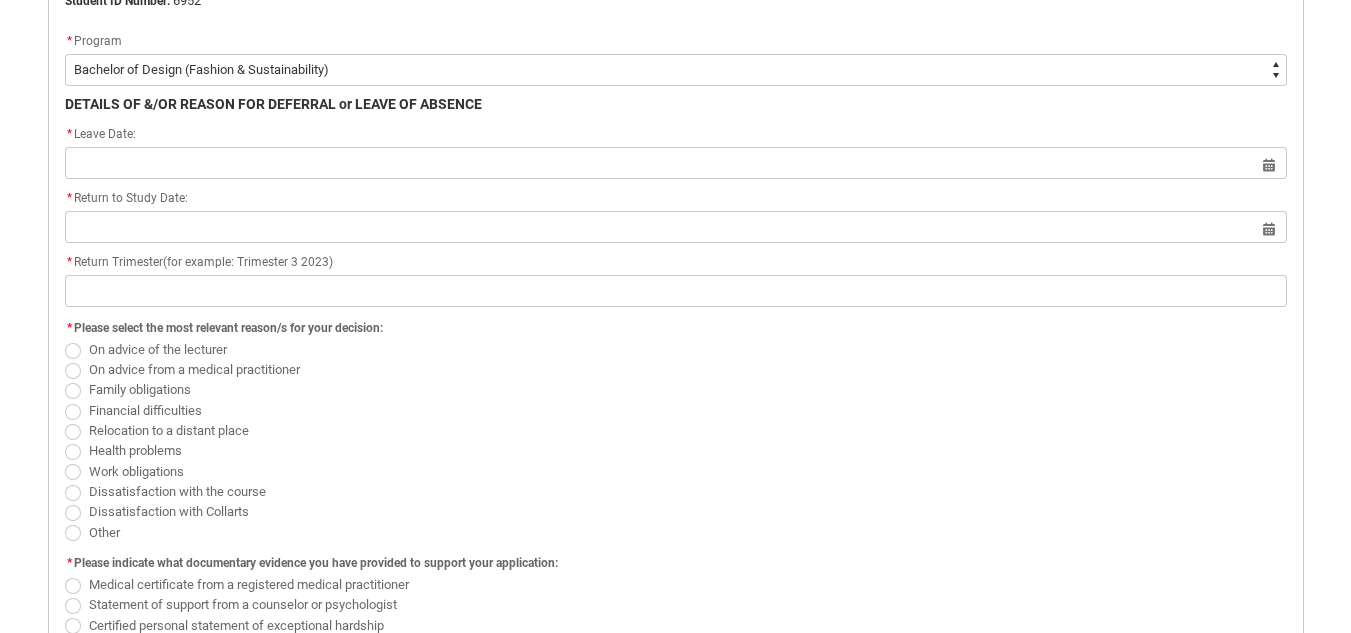 scroll, scrollTop: 613, scrollLeft: 0, axis: vertical 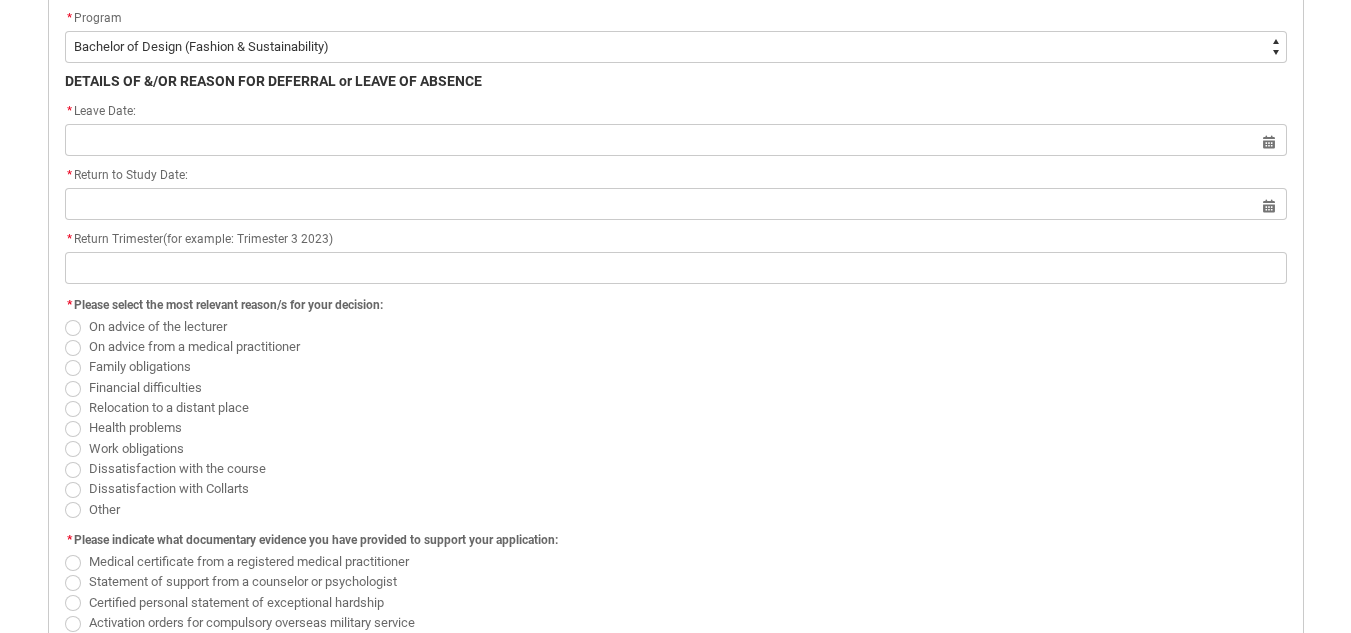 click at bounding box center [73, 328] 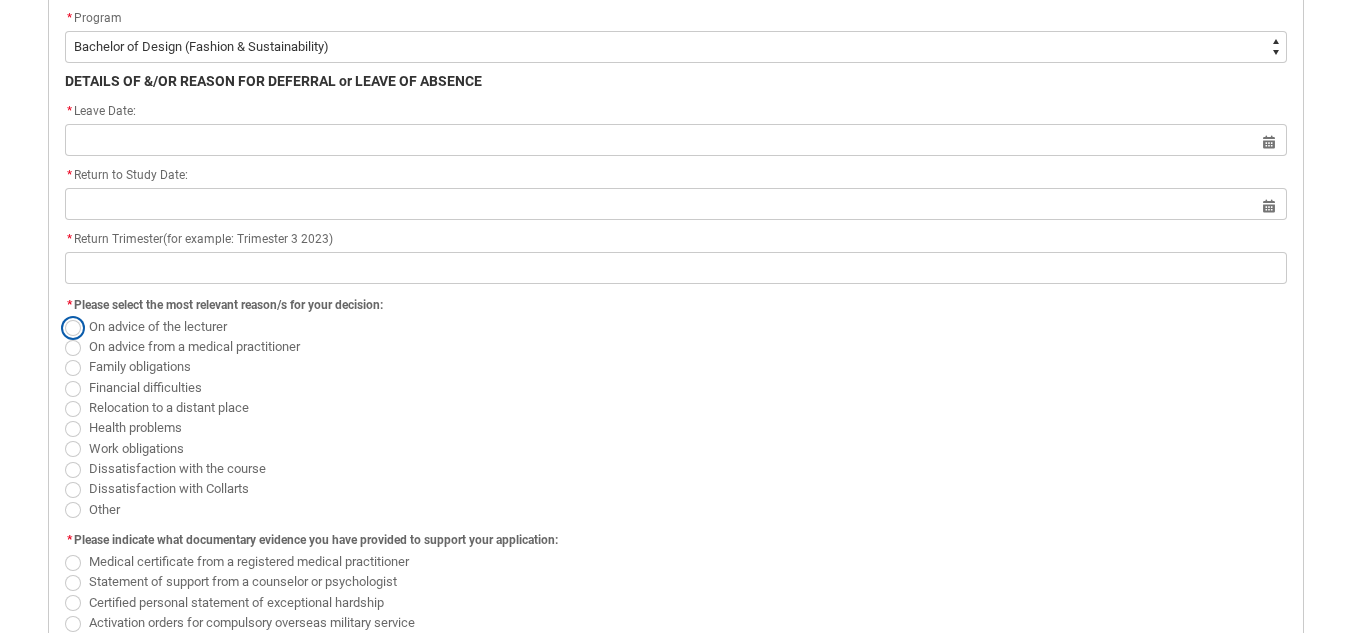 click on "On advice of the lecturer" at bounding box center (64, 315) 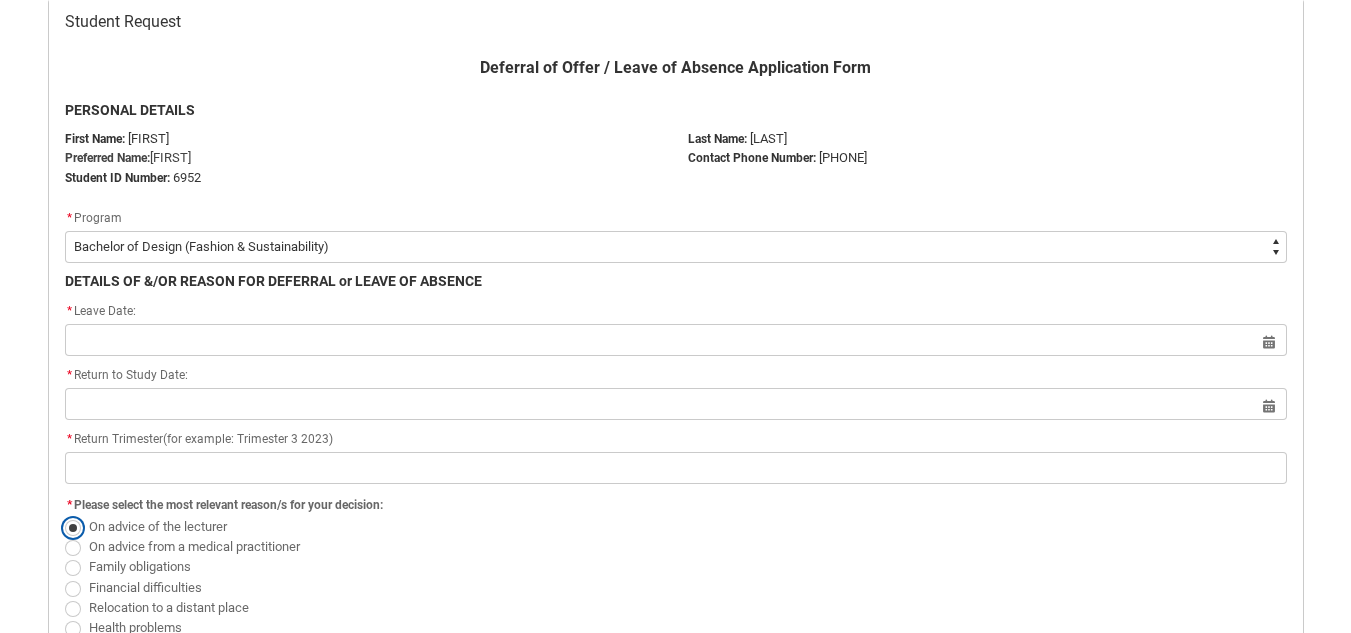 scroll, scrollTop: 313, scrollLeft: 0, axis: vertical 